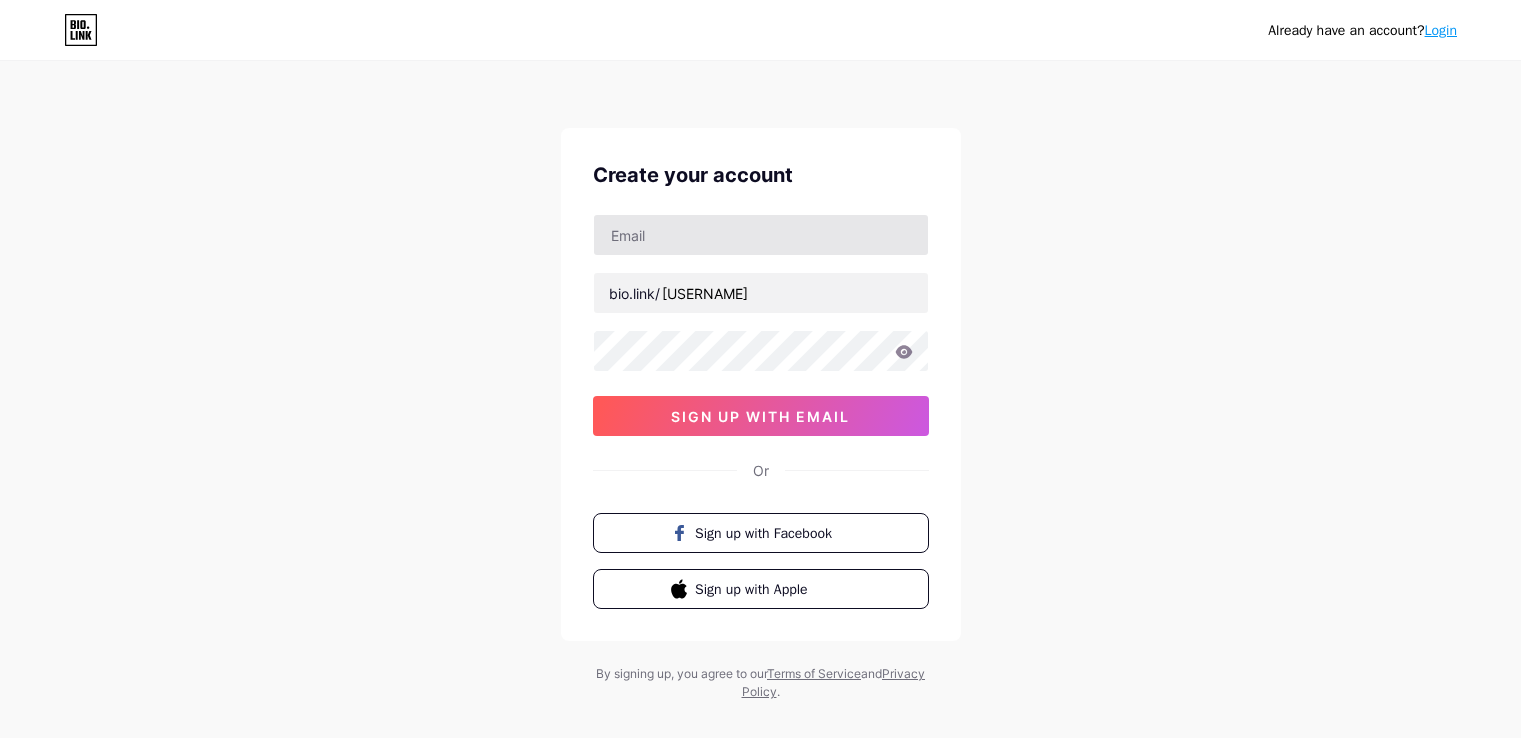 scroll, scrollTop: 0, scrollLeft: 0, axis: both 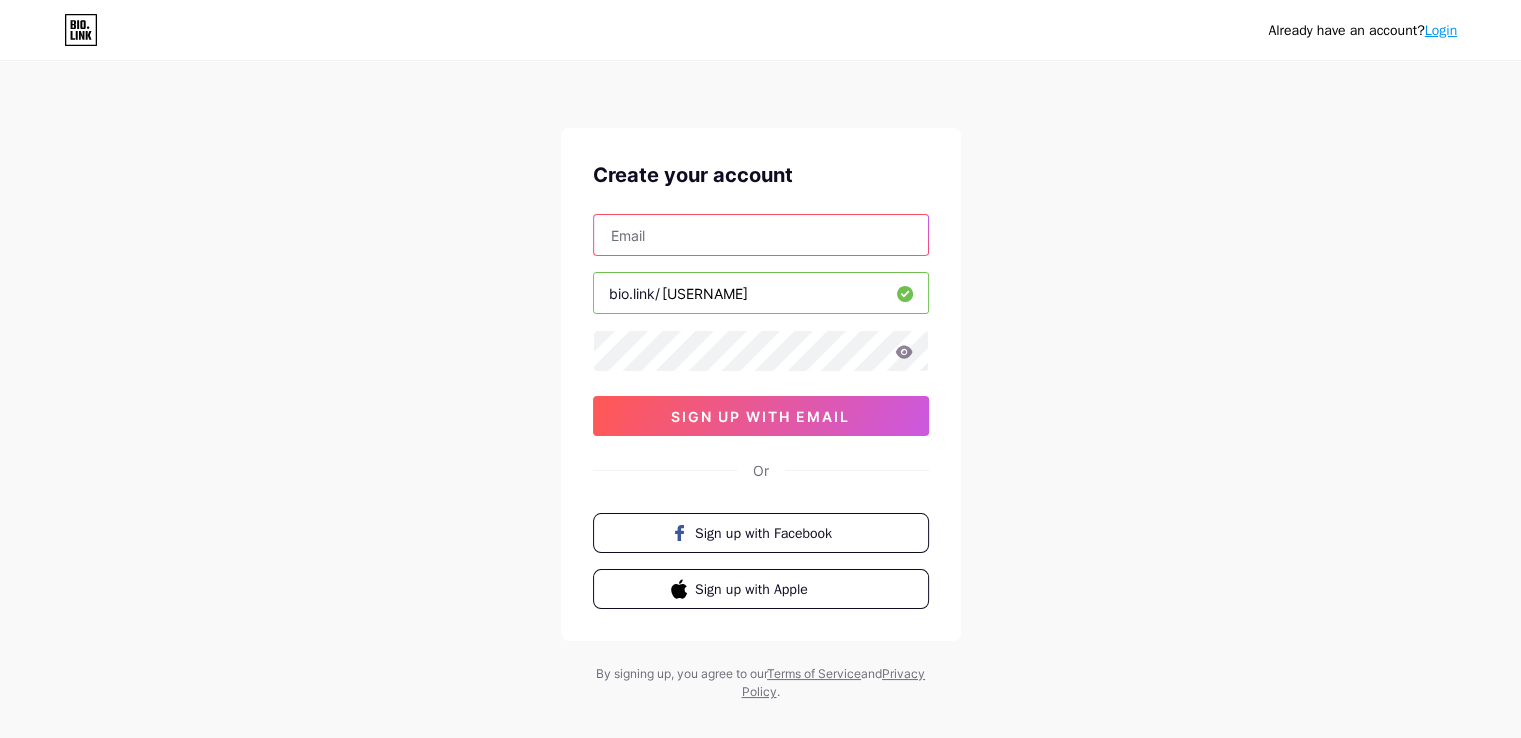 click at bounding box center (761, 235) 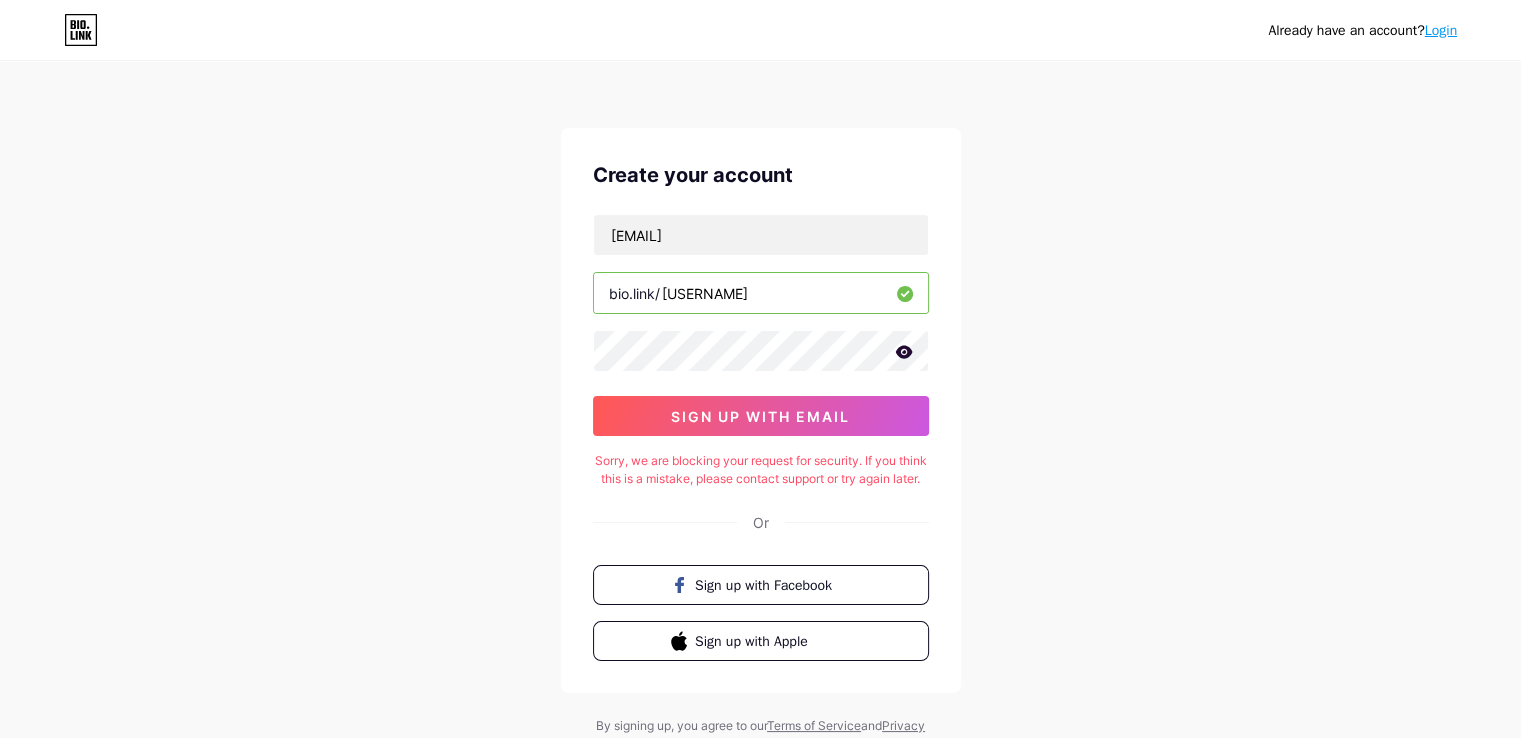 click on "Create your account     [EMAIL]     bio.link/   [USERNAME]                 [TOKEN]" at bounding box center [761, 410] 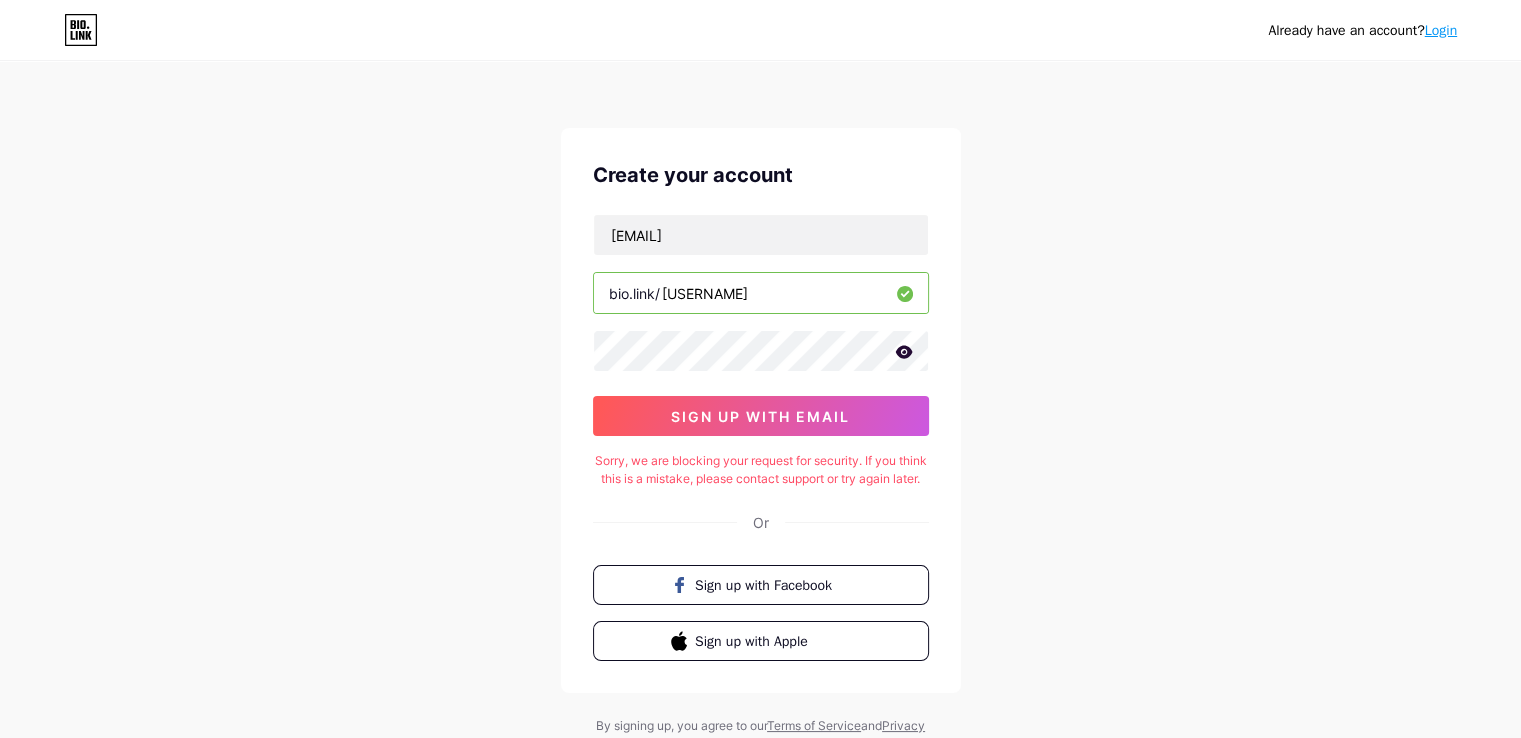 click at bounding box center (0, 0) 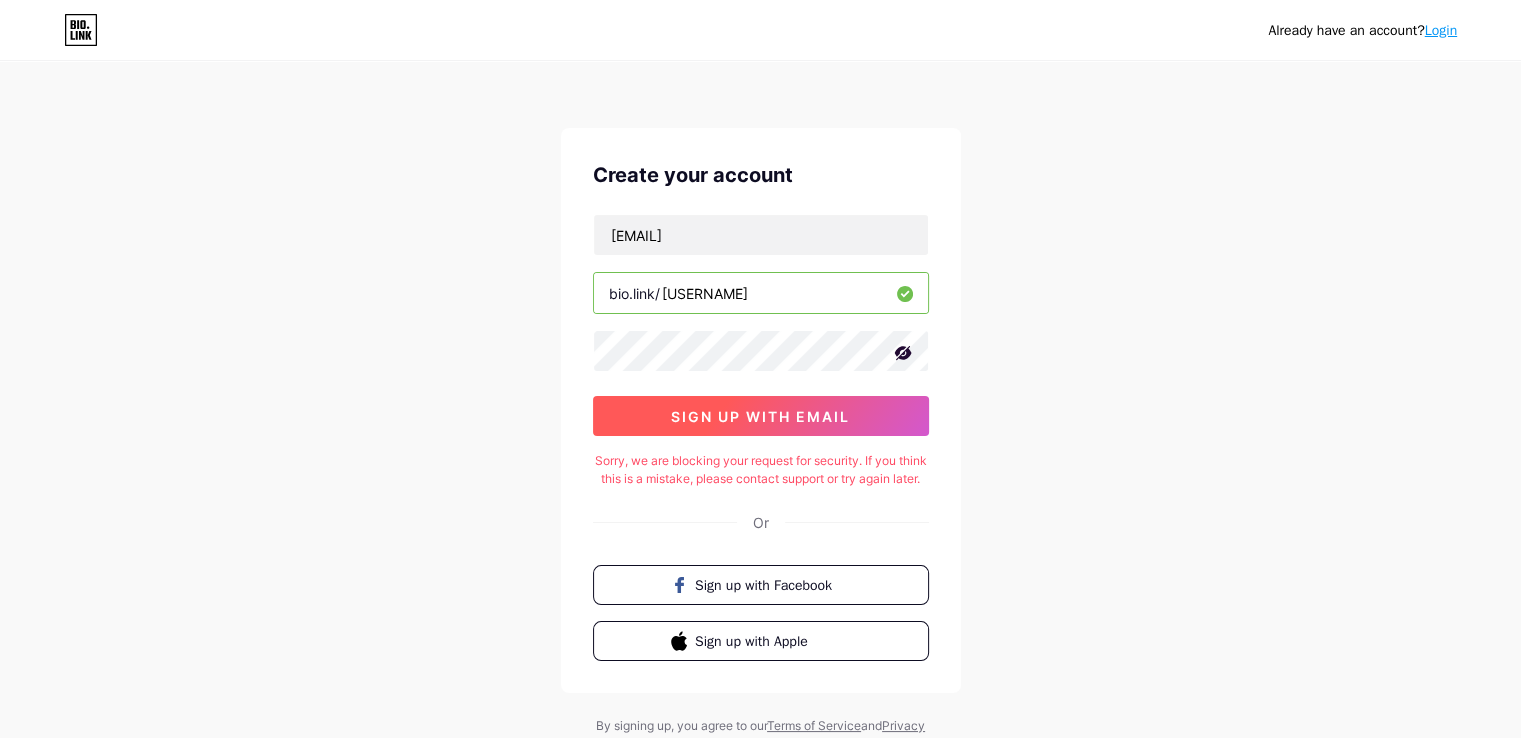 click on "sign up with email" at bounding box center [760, 416] 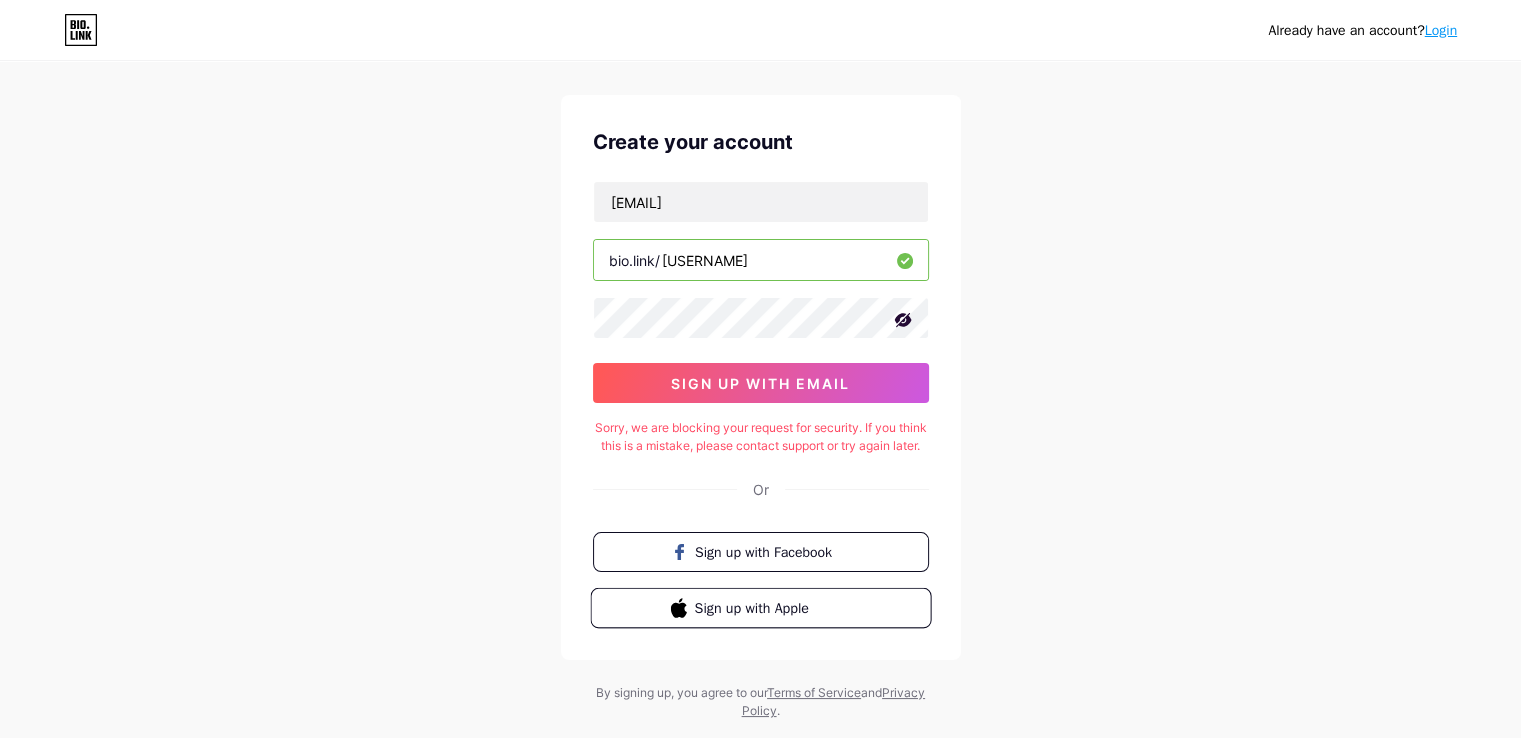 scroll, scrollTop: 0, scrollLeft: 0, axis: both 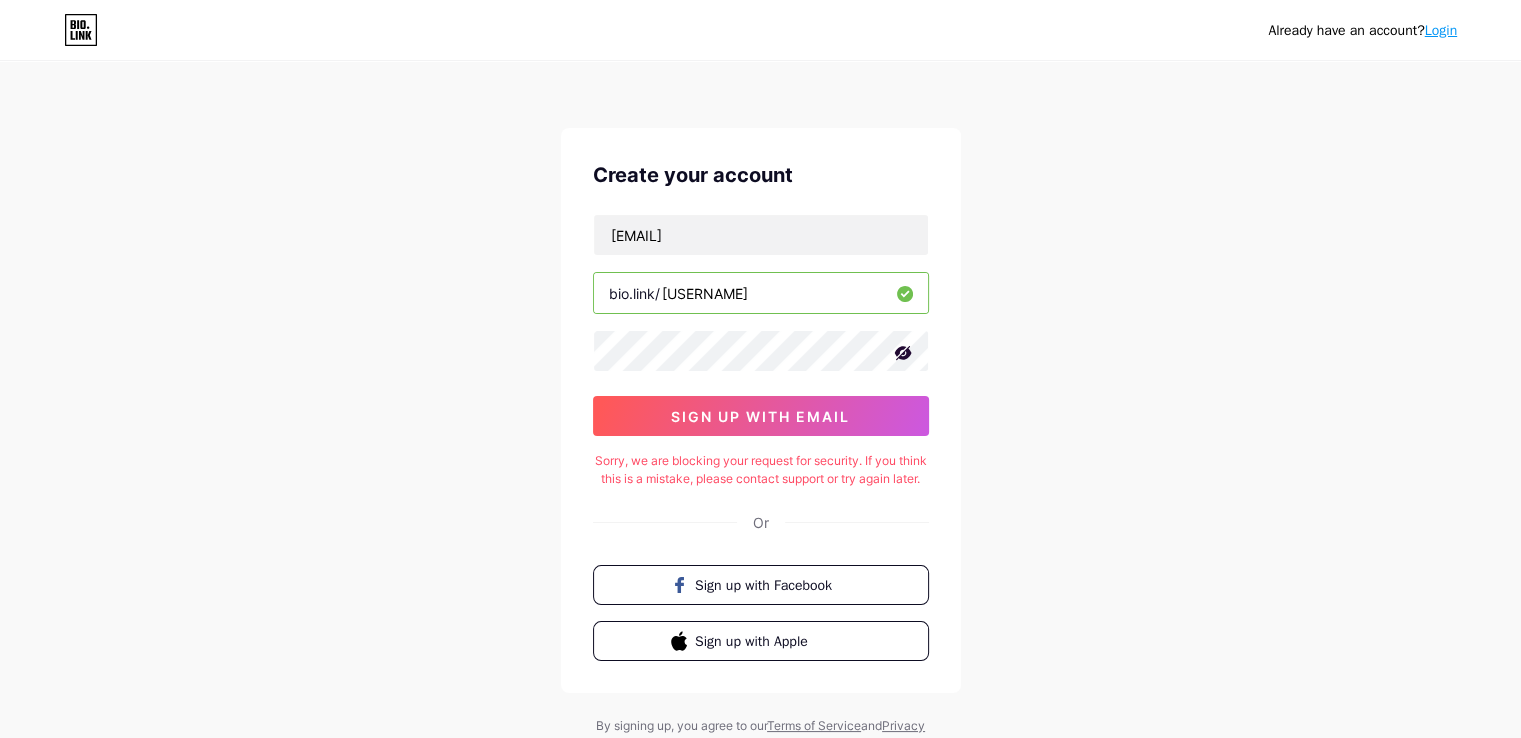 click on "Already have an account?  Login   Create your account     [EMAIL]     bio.link/   [USERNAME]                     sign up with email     Sorry, we are blocking your request for security. If you think this is a mistake, please contact support or try again later.     Or       Sign up with Facebook
Sign up with Apple
By signing up, you agree to our  Terms of Service  and  Privacy Policy ." at bounding box center [760, 408] 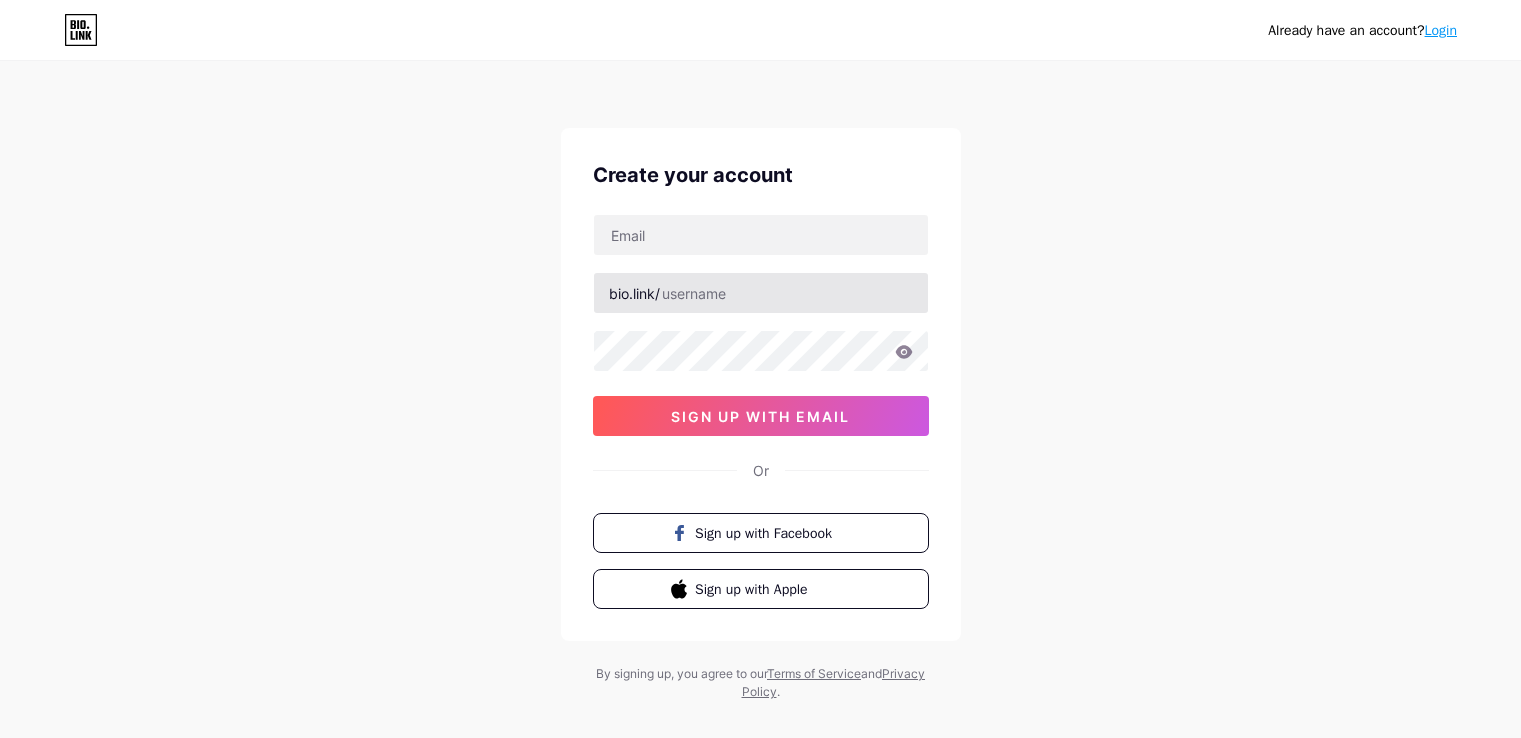 scroll, scrollTop: 0, scrollLeft: 0, axis: both 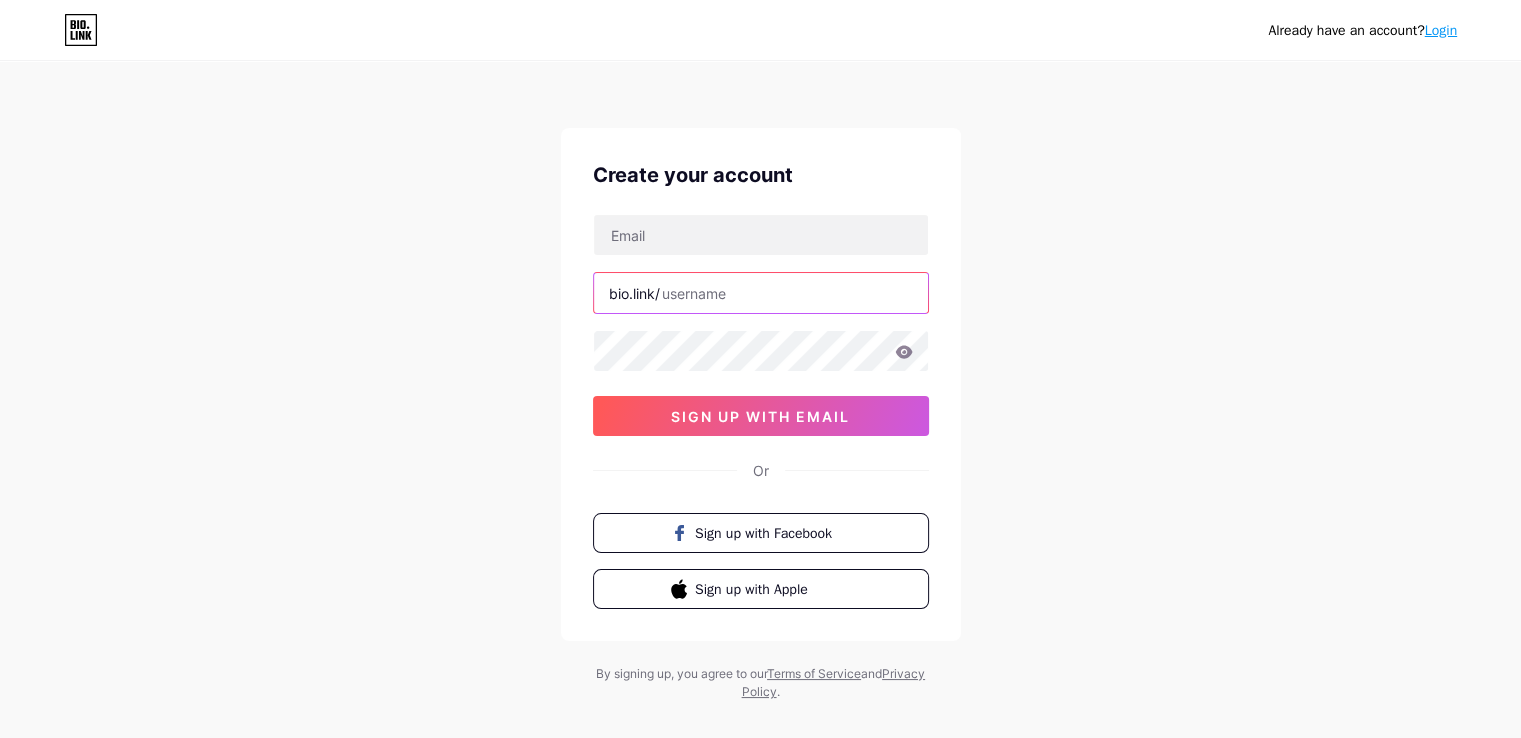 click at bounding box center (761, 293) 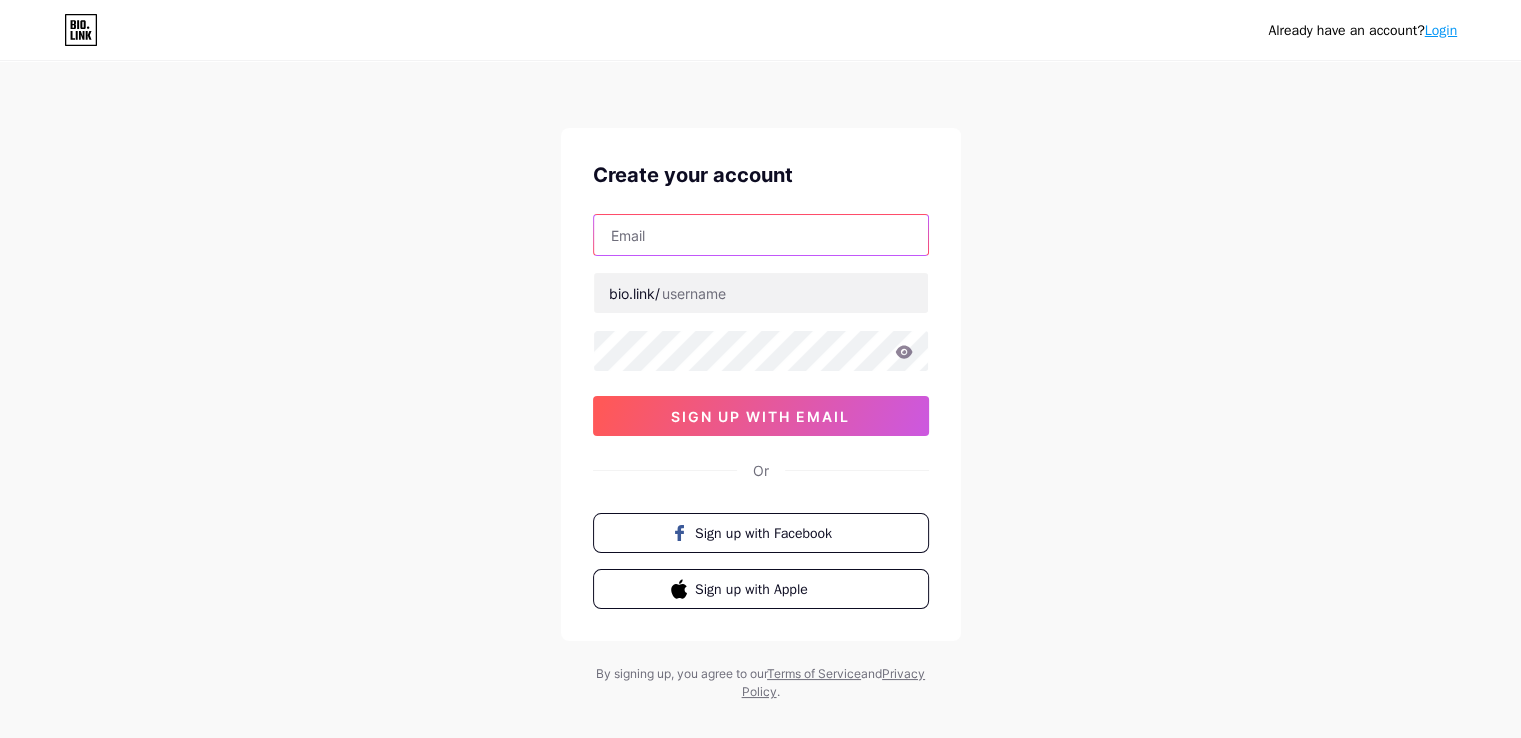 click at bounding box center [761, 235] 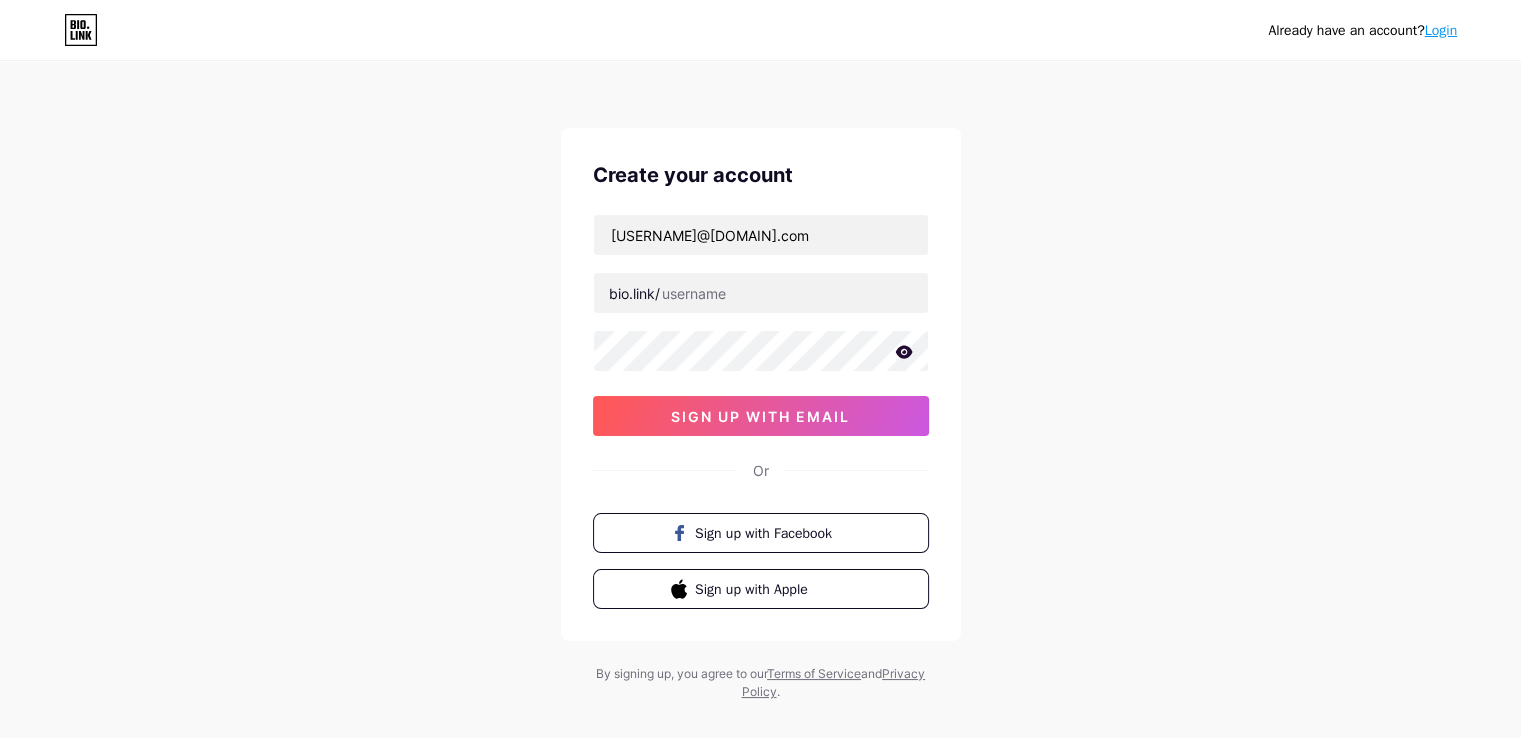 click on "Create your account     [USERNAME]@[DOMAIN].com     bio.link/                   [SIGNATURE]" at bounding box center (761, 384) 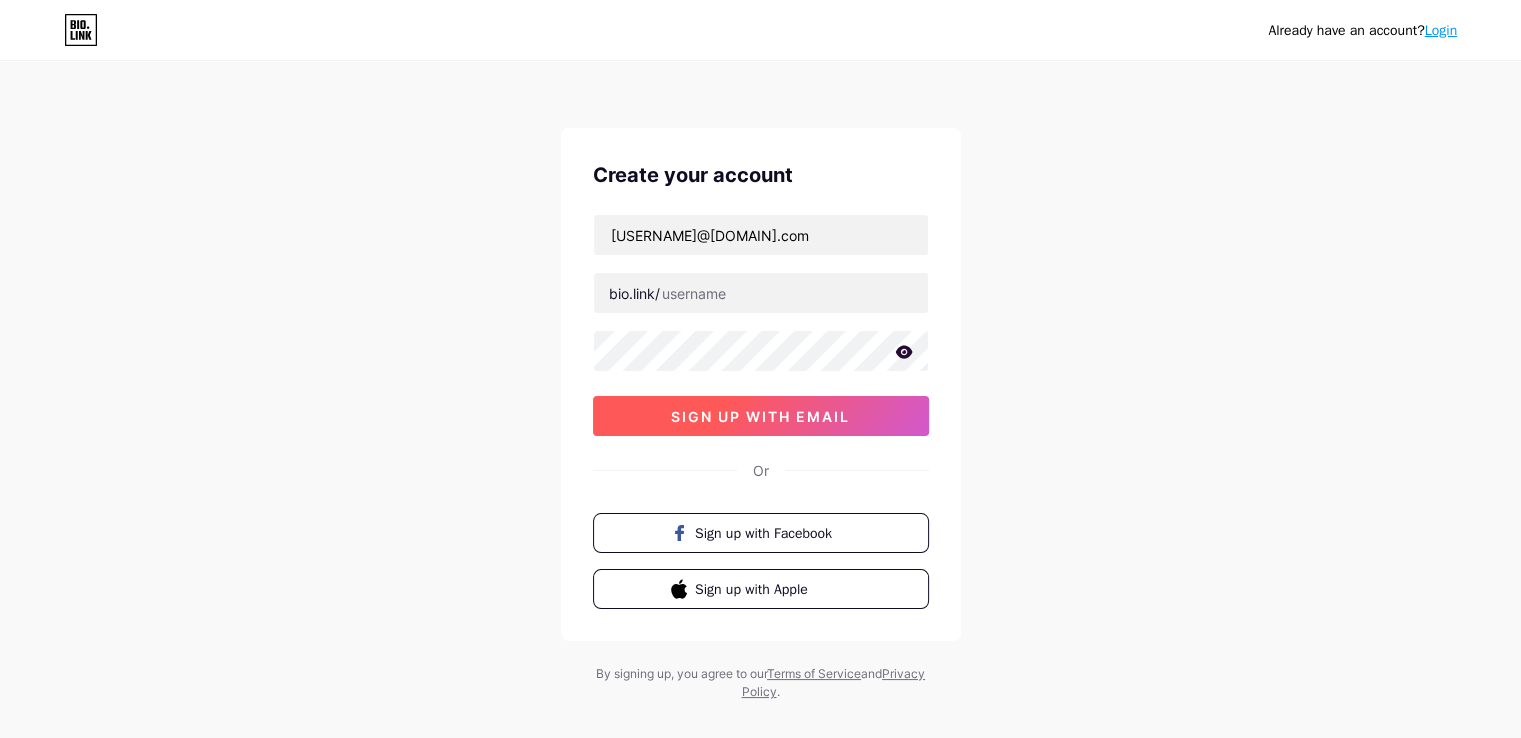 click on "sign up with email" at bounding box center [760, 416] 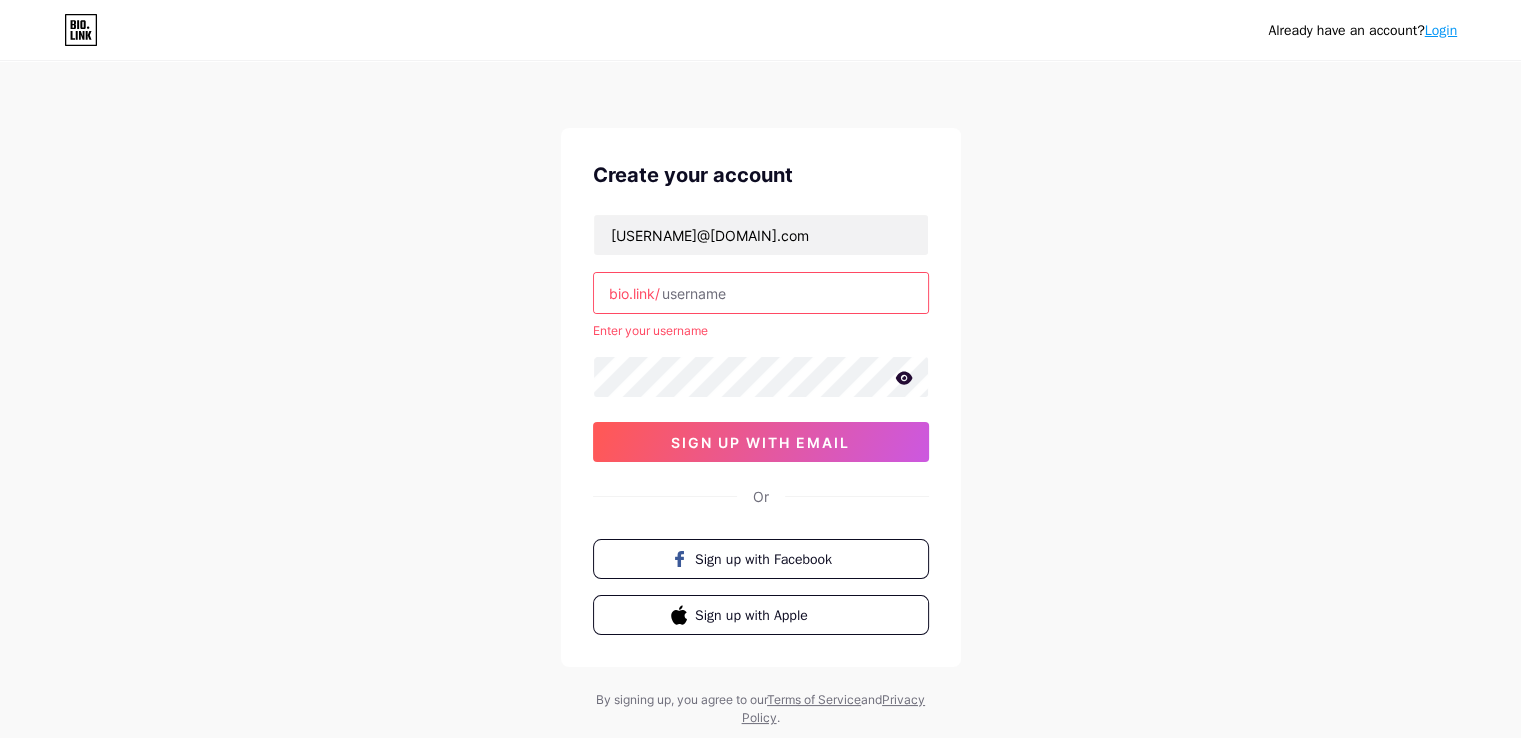 click at bounding box center [761, 293] 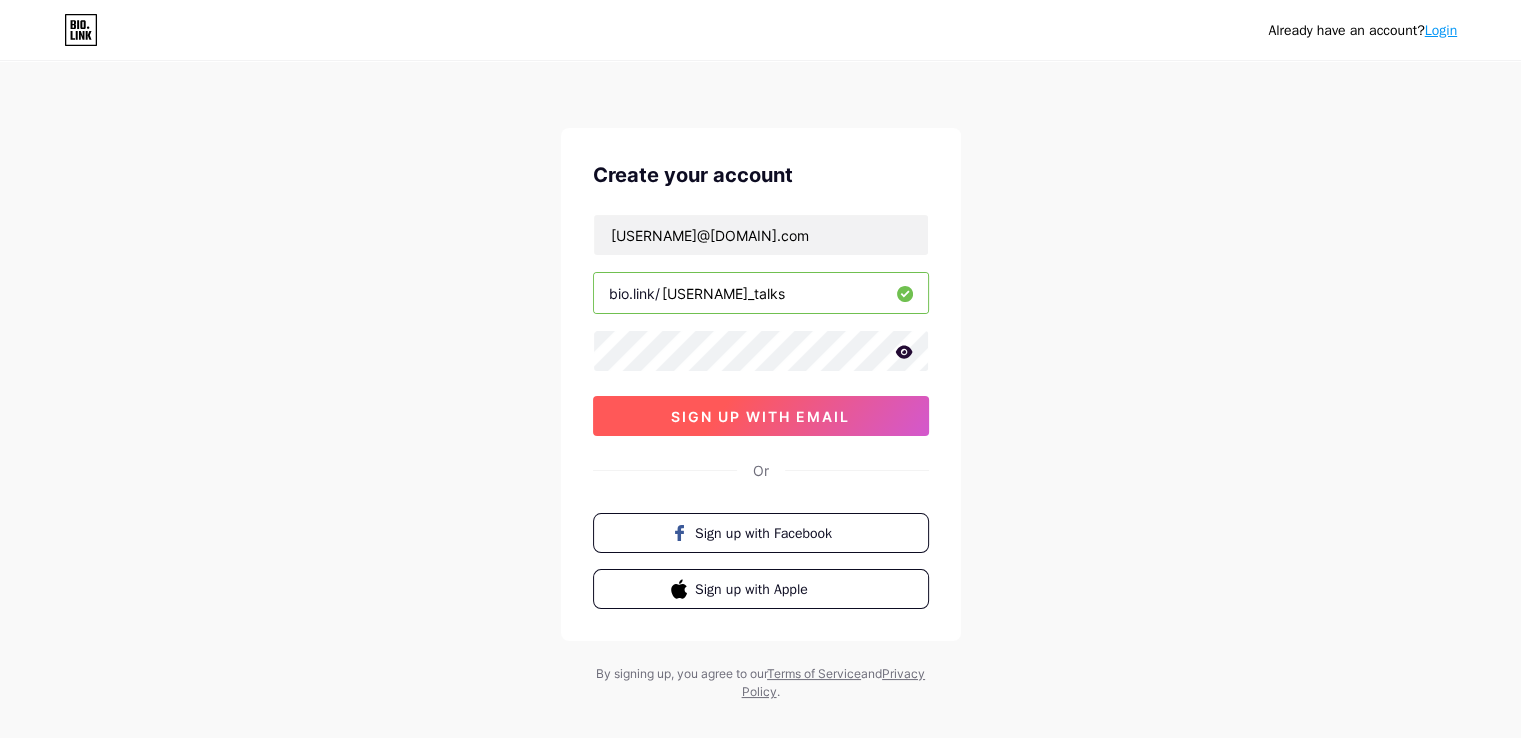 type on "[USERNAME]_talks" 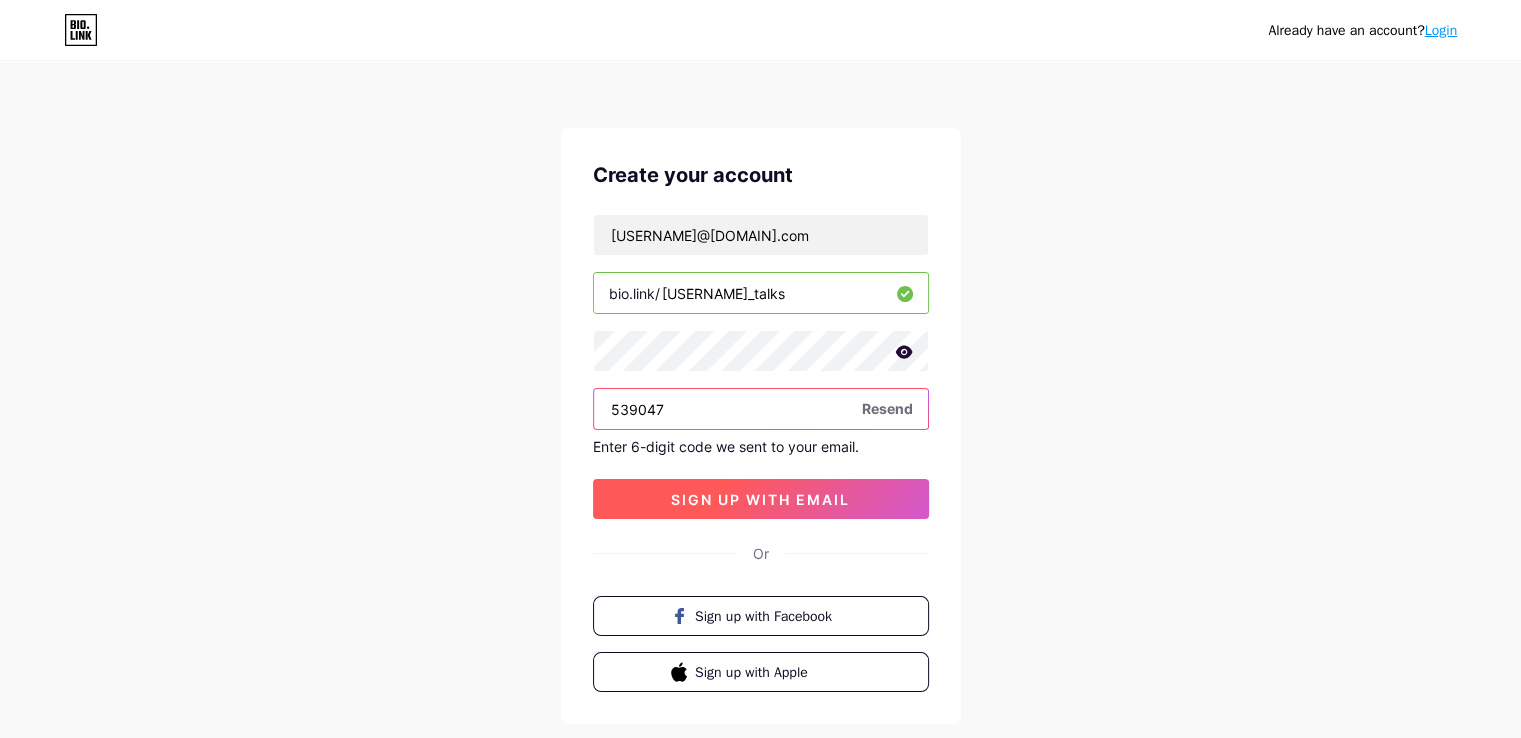 type on "539047" 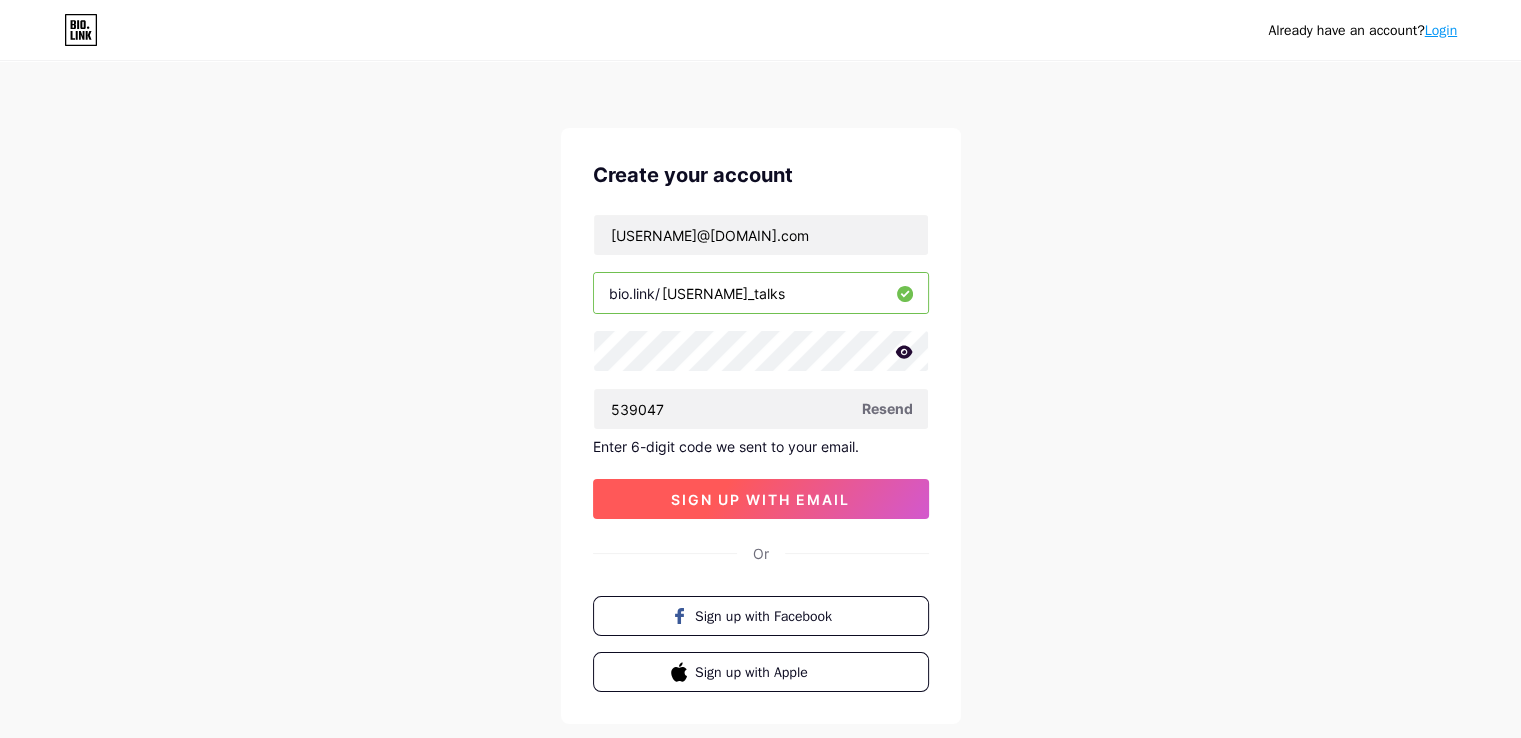 click on "sign up with email" at bounding box center [761, 499] 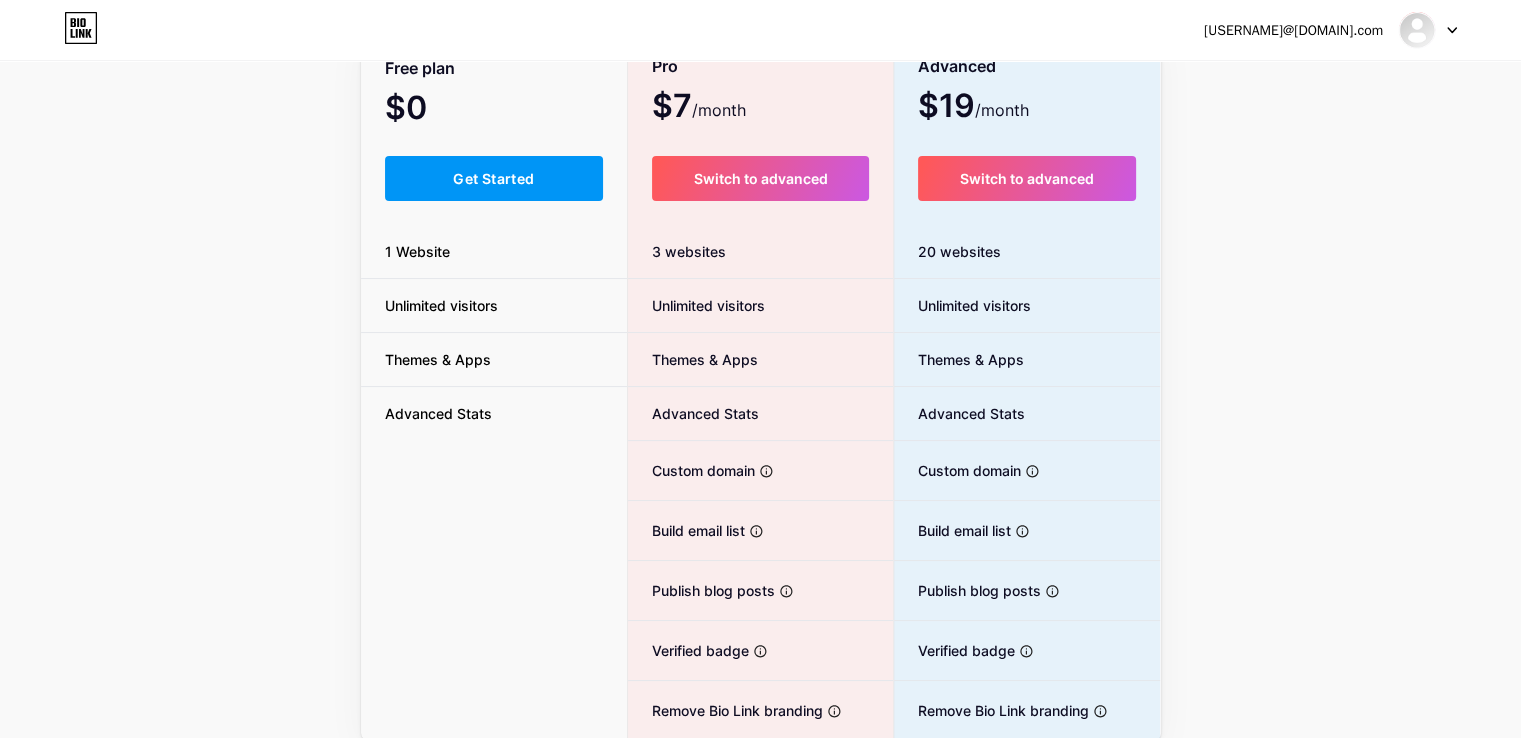 scroll, scrollTop: 42, scrollLeft: 0, axis: vertical 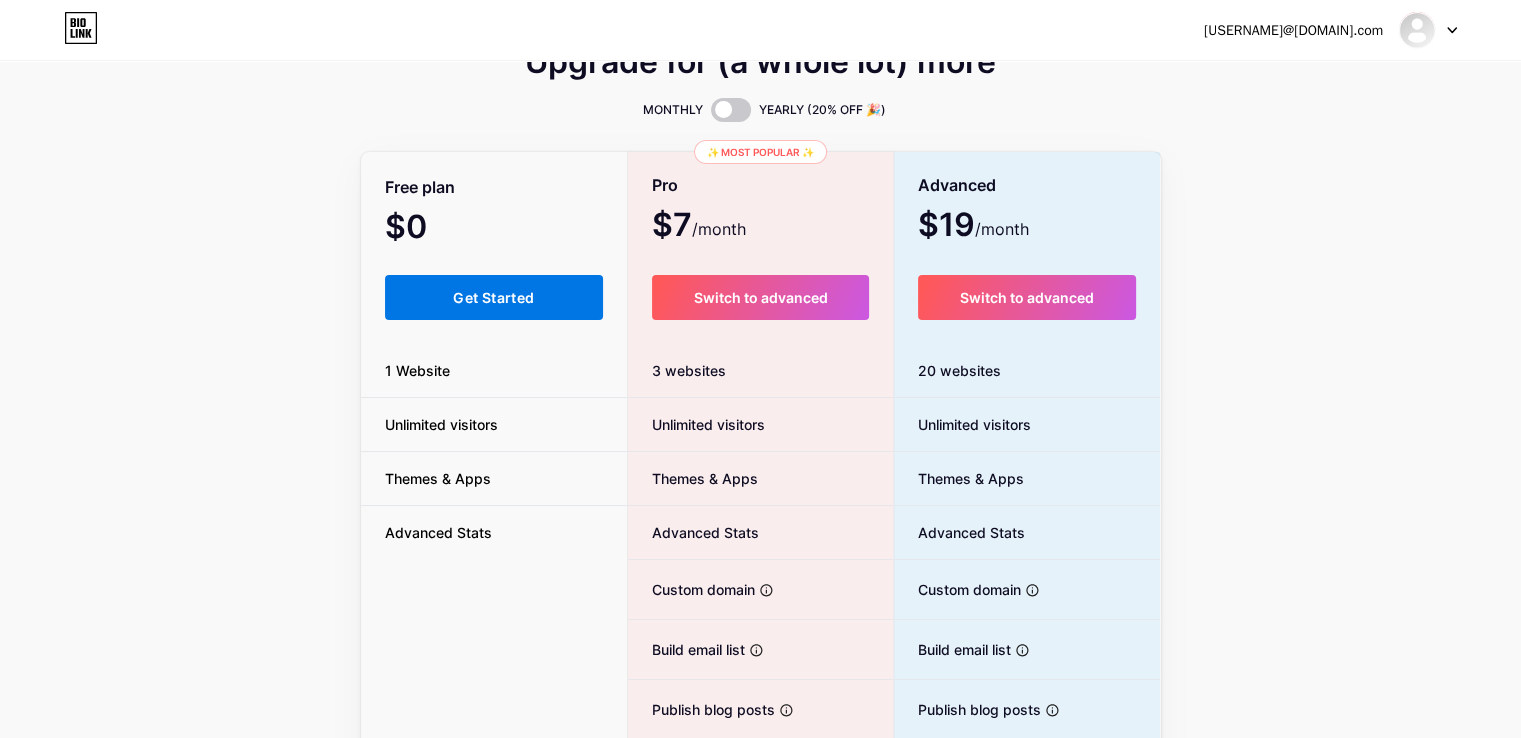 click on "Get Started" at bounding box center (493, 297) 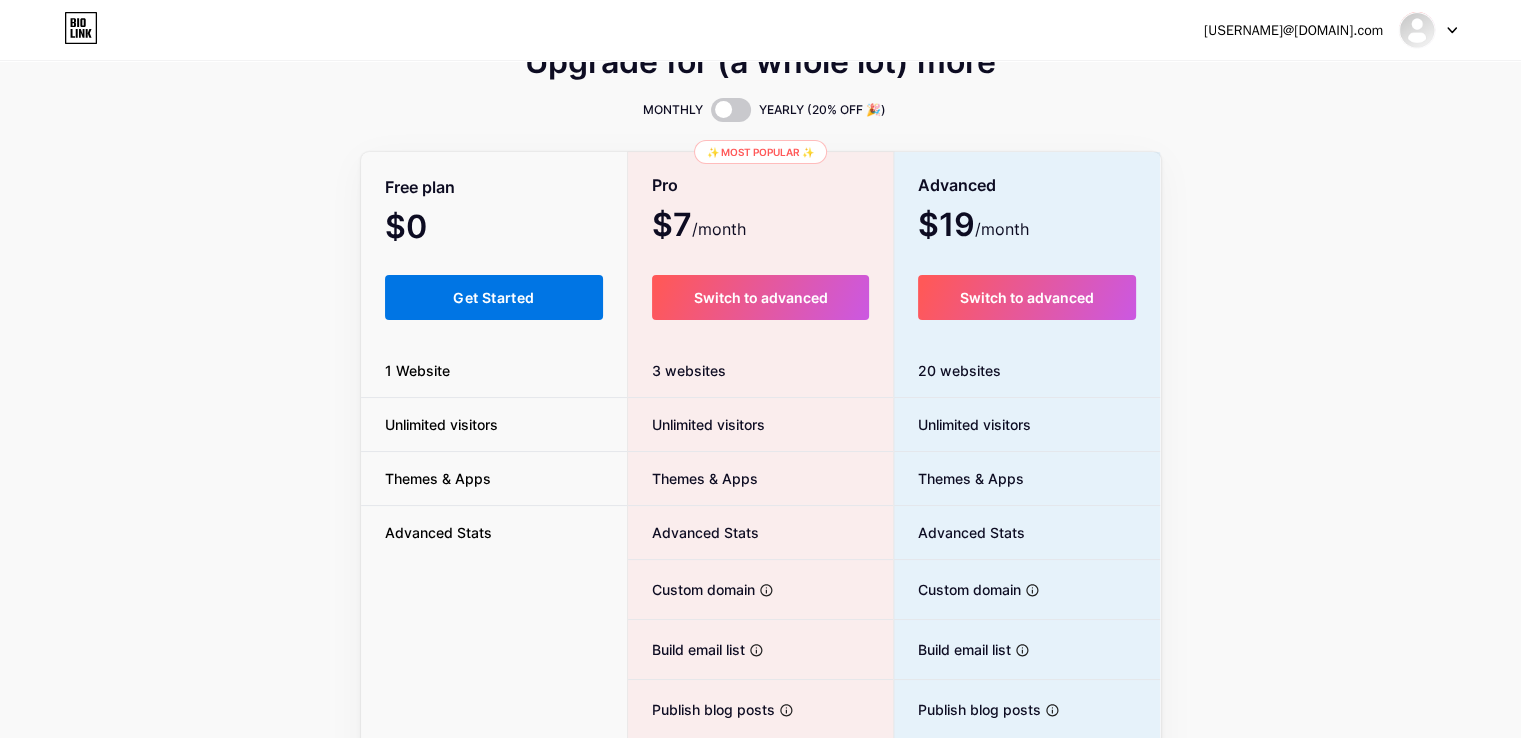 scroll, scrollTop: 0, scrollLeft: 0, axis: both 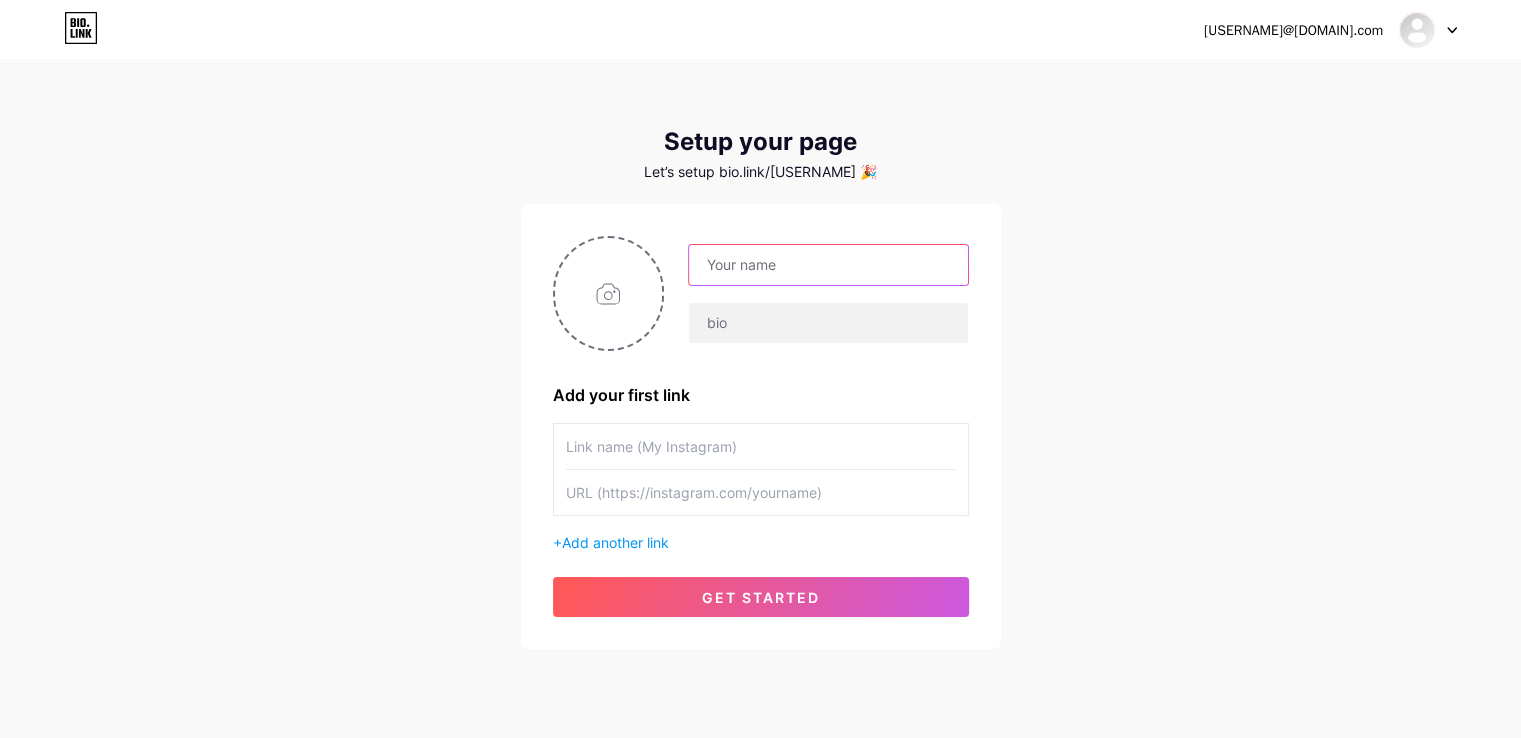 click at bounding box center [828, 265] 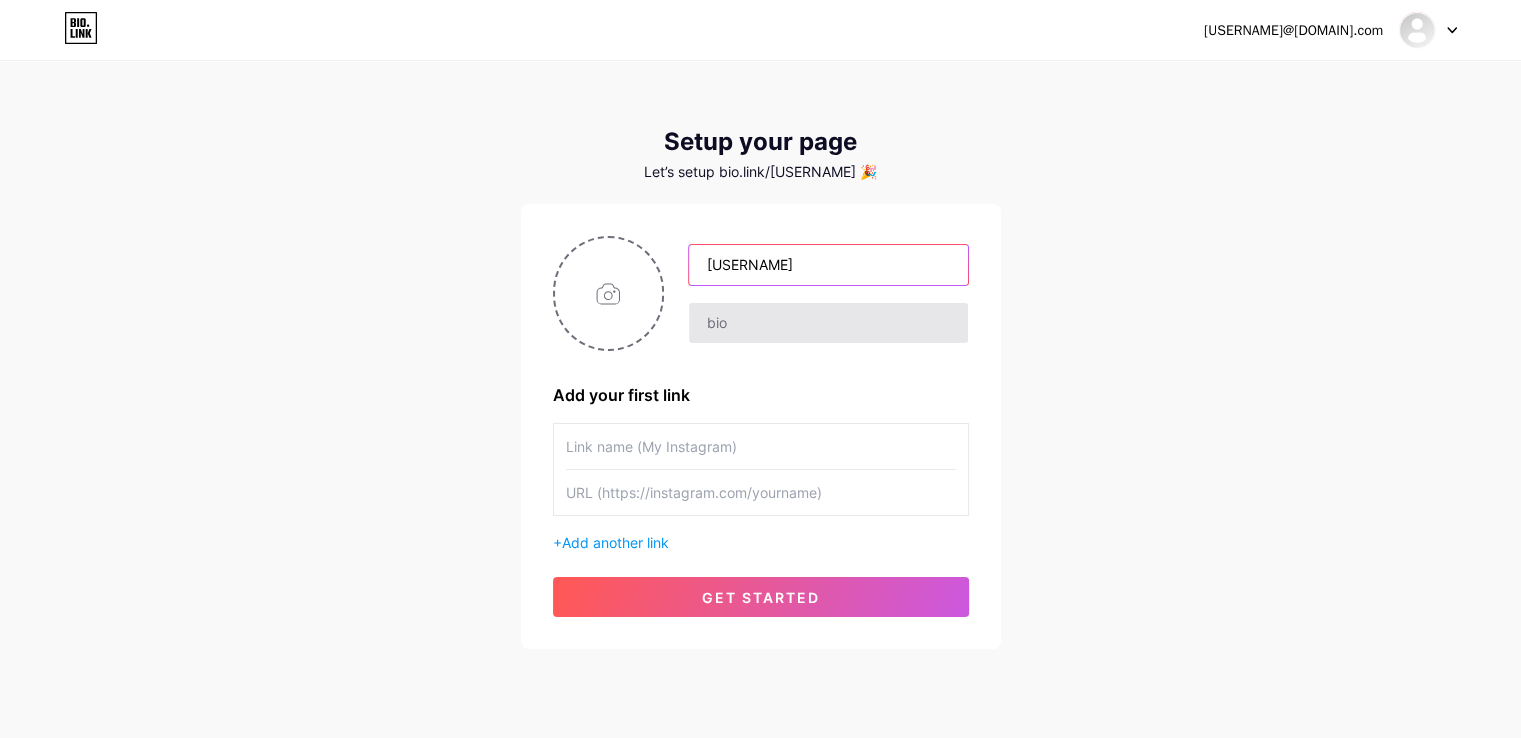 type on "[USERNAME]" 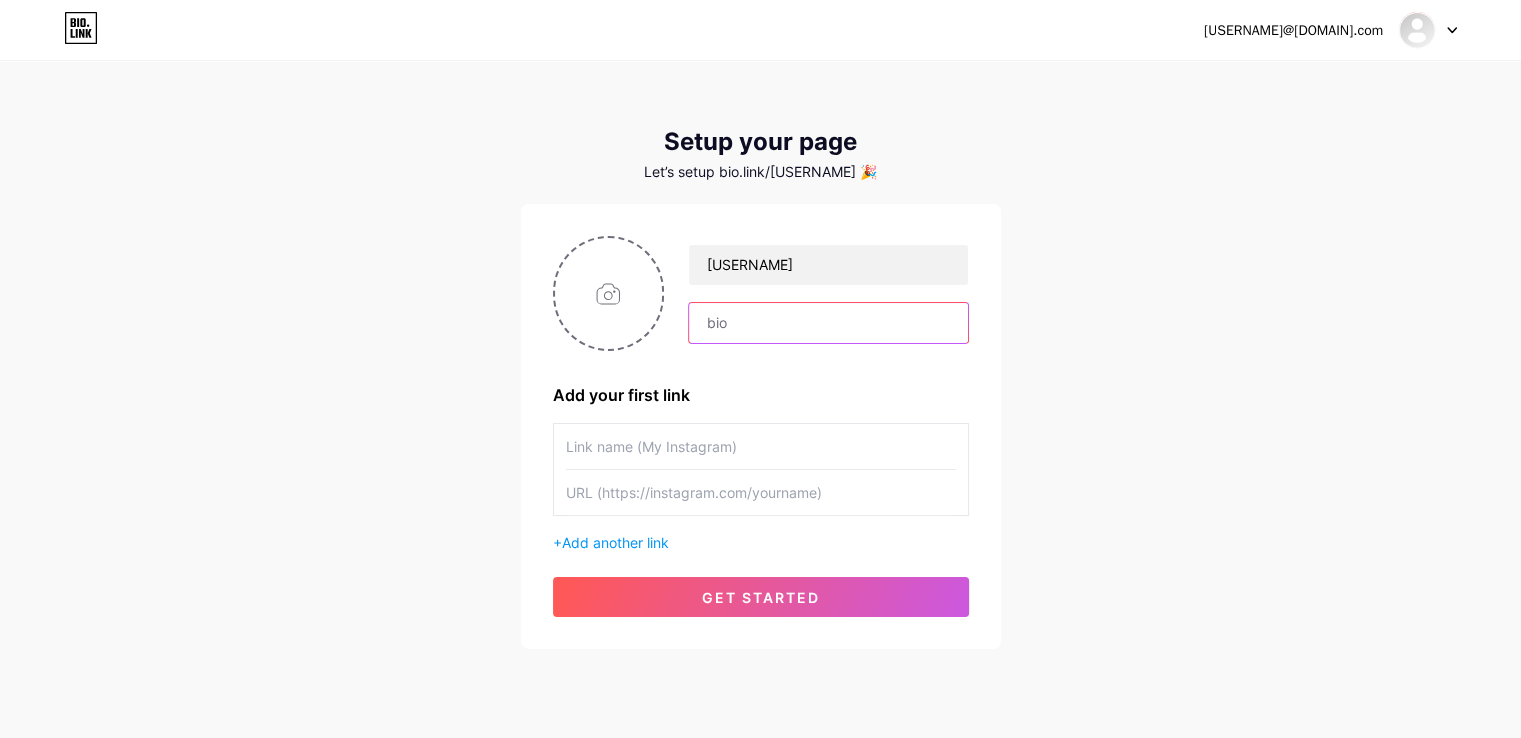 click at bounding box center [828, 323] 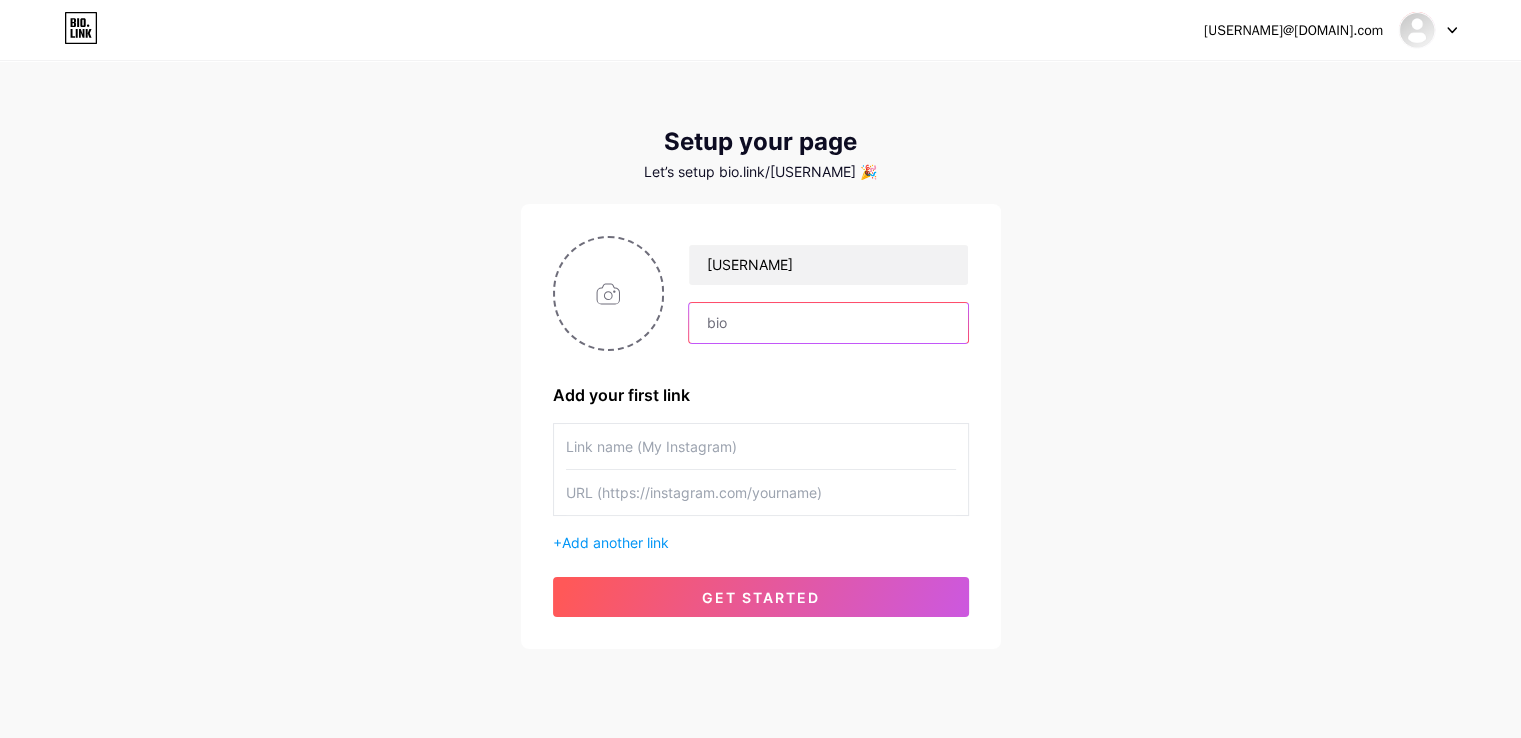 click at bounding box center [828, 323] 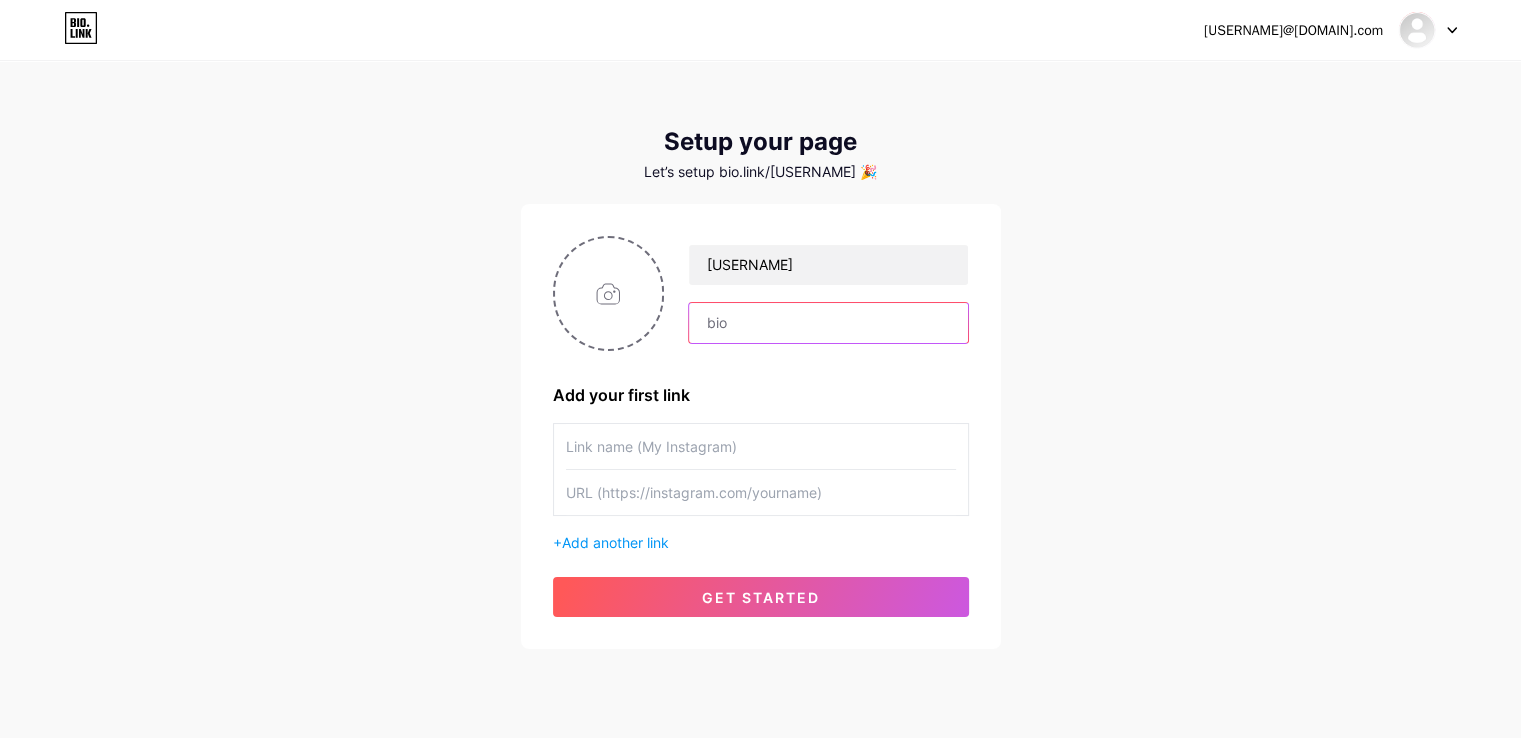 paste on "Hii, I'm [FIRST]! 😊 Thanks for stopping by—explore my world! 🌍" 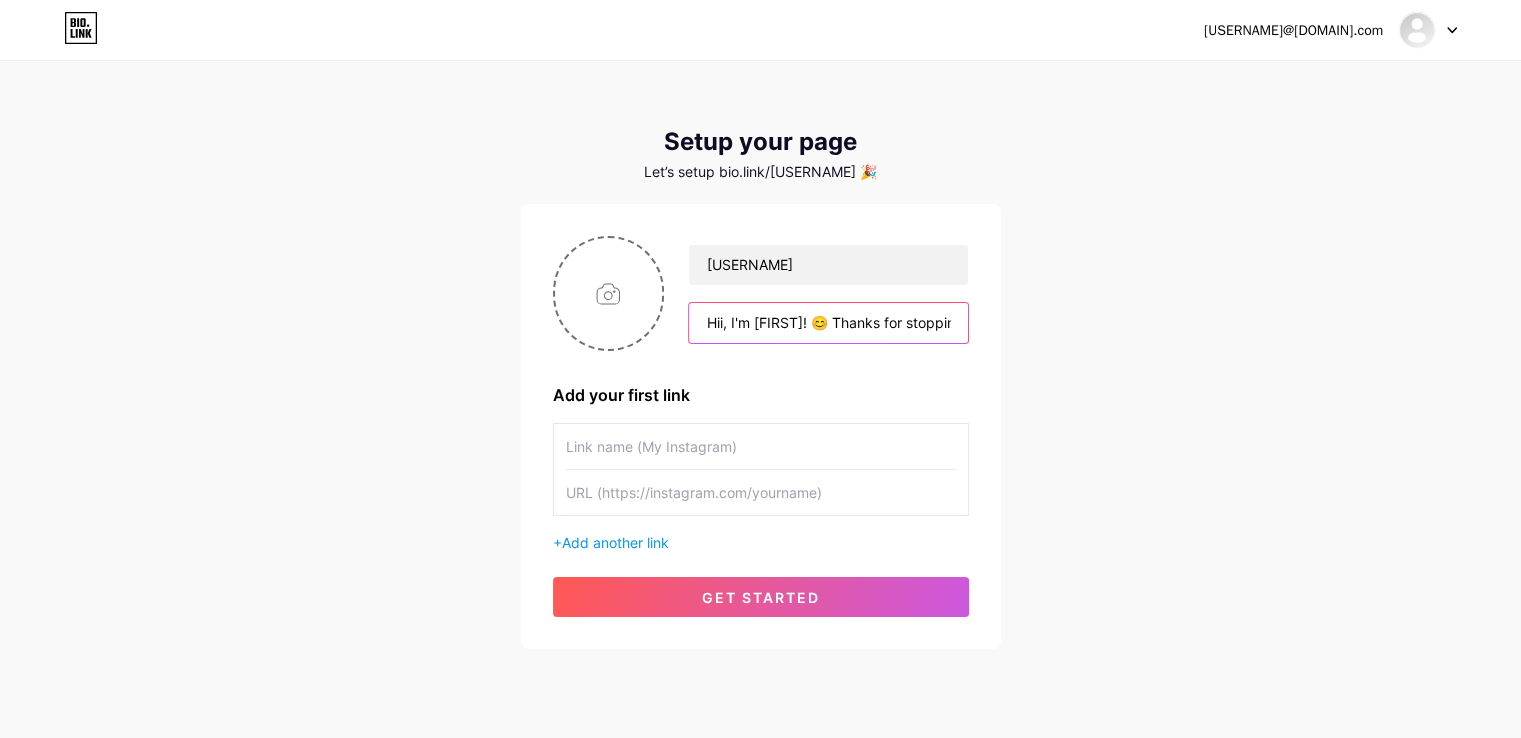 scroll, scrollTop: 0, scrollLeft: 184, axis: horizontal 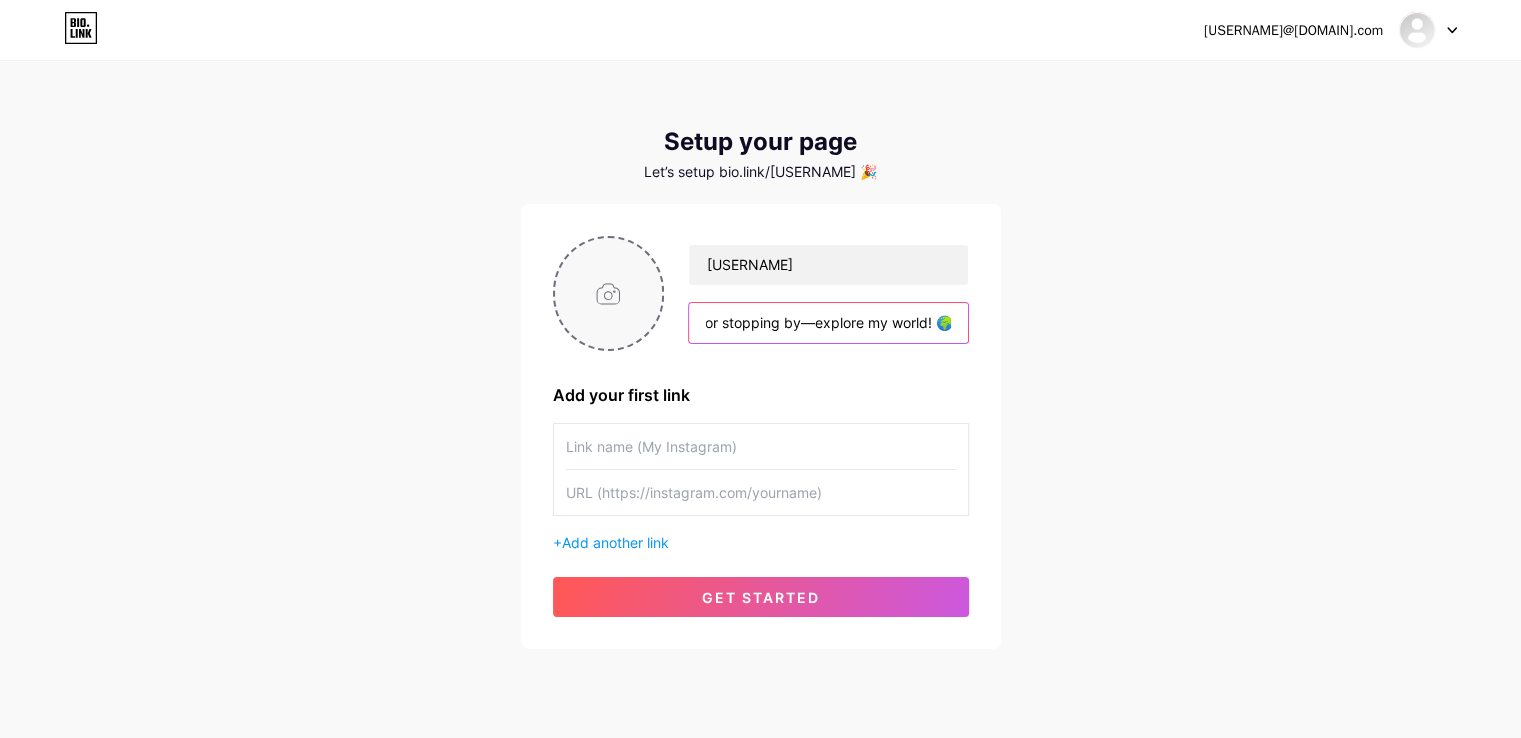 type on "Hii, I'm [FIRST]! 😊 Thanks for stopping by—explore my world! 🌍" 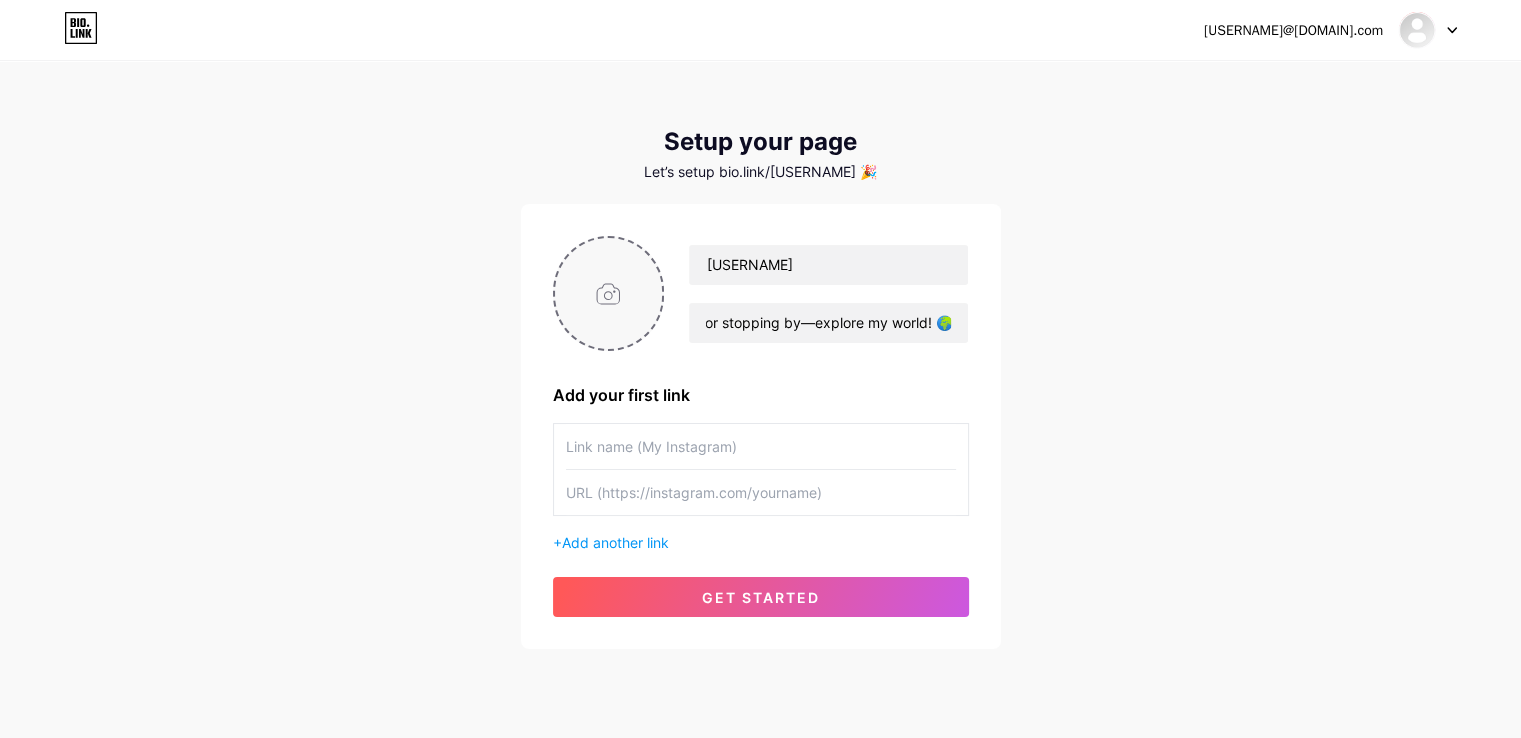 click at bounding box center [609, 293] 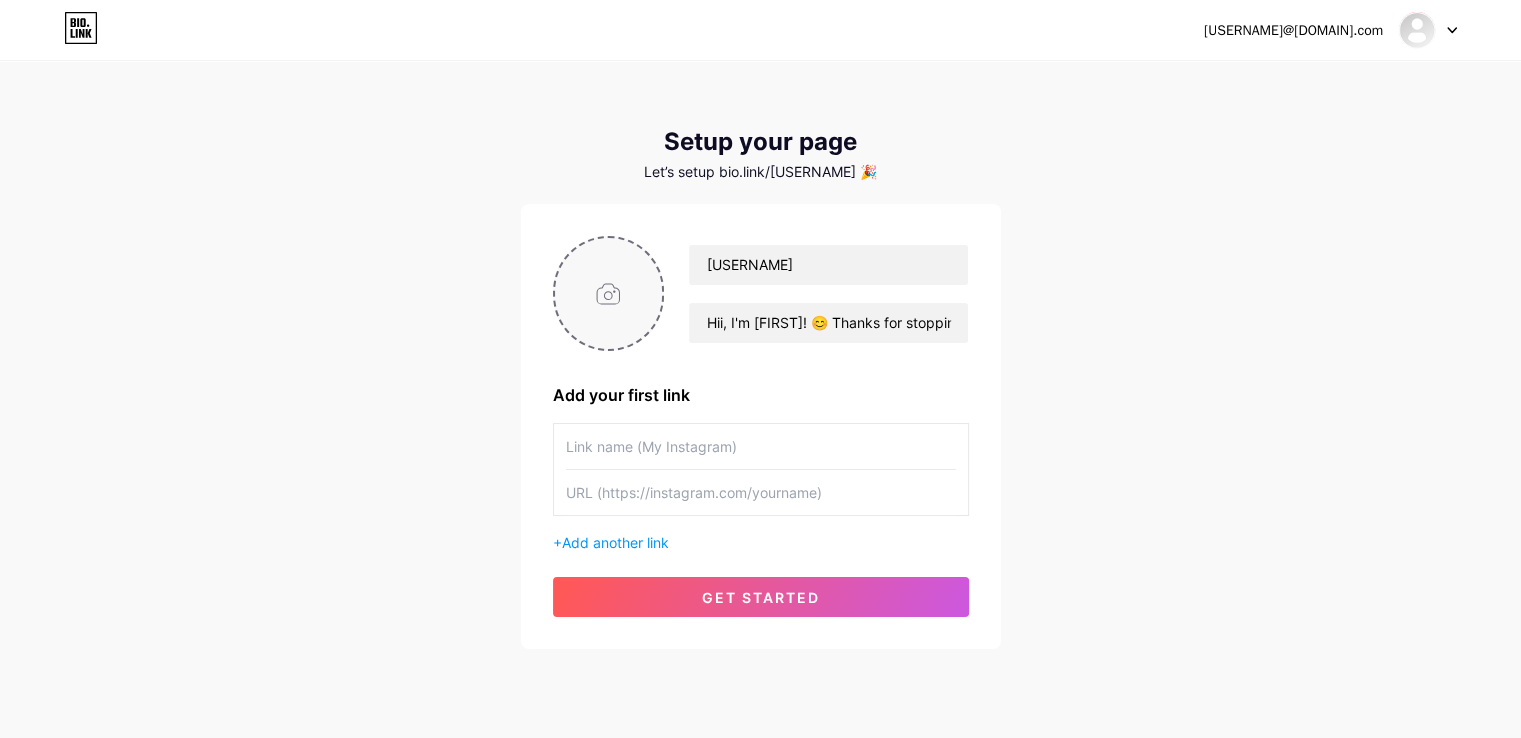 type on "C:\fakepath\[FILENAME].jpeg" 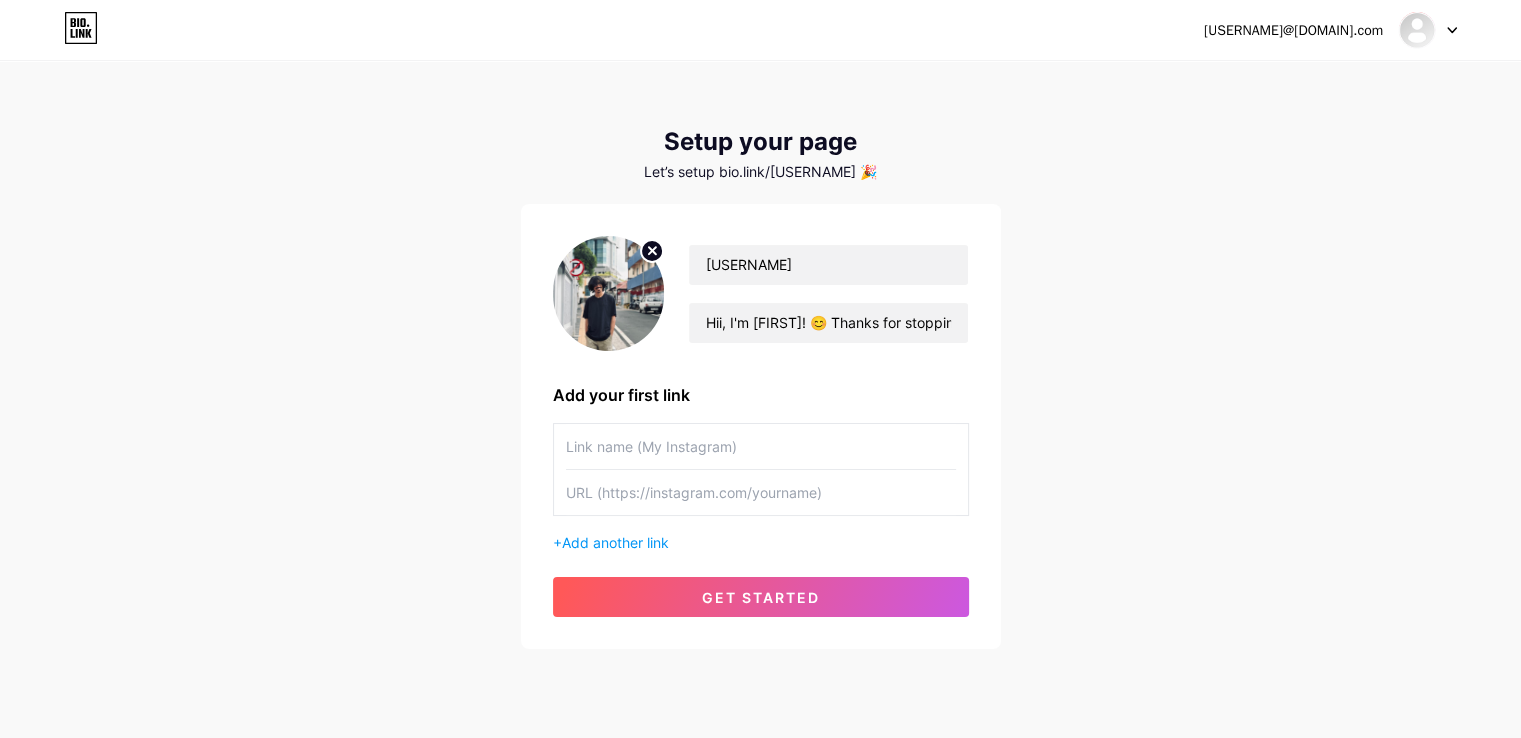click at bounding box center [609, 293] 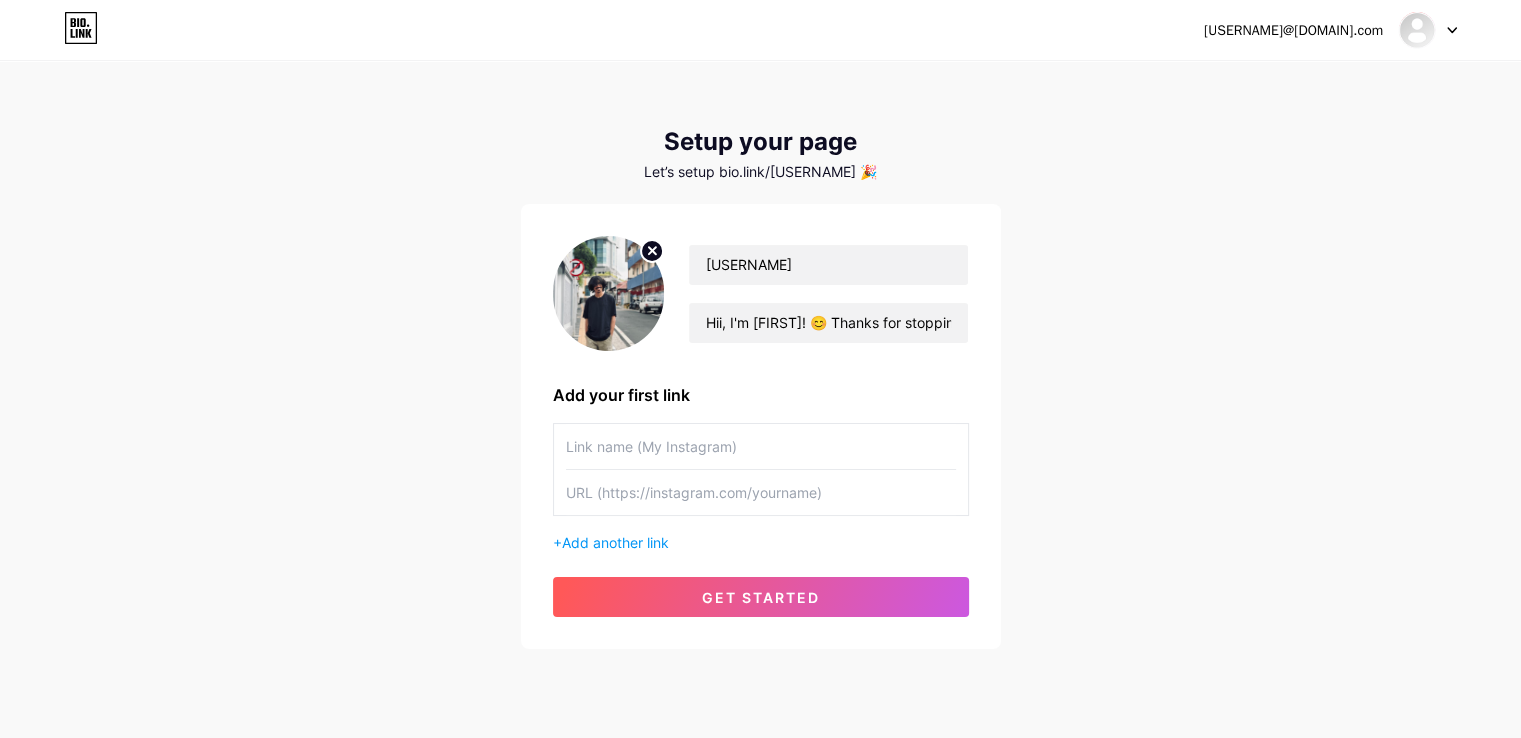 click at bounding box center [761, 446] 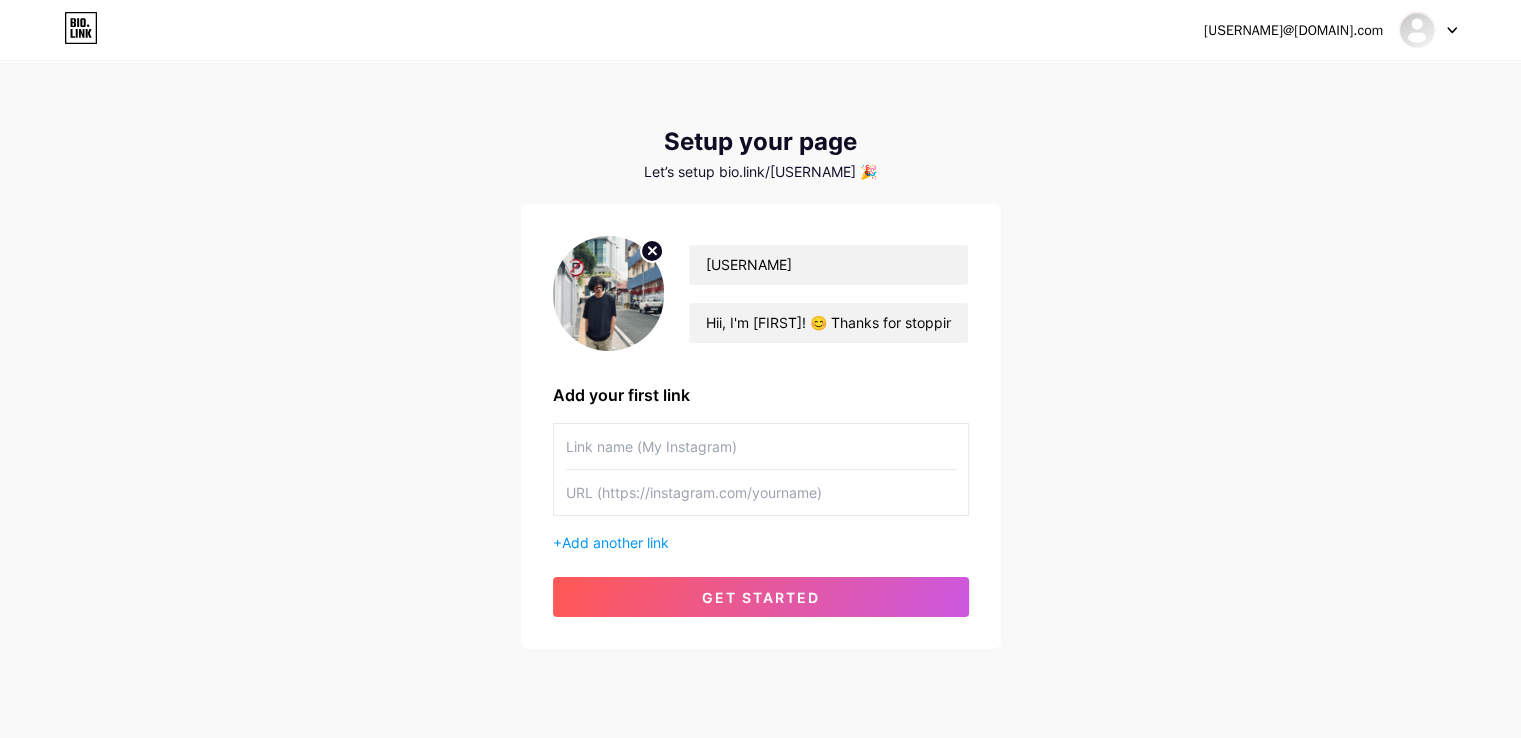 click at bounding box center [761, 446] 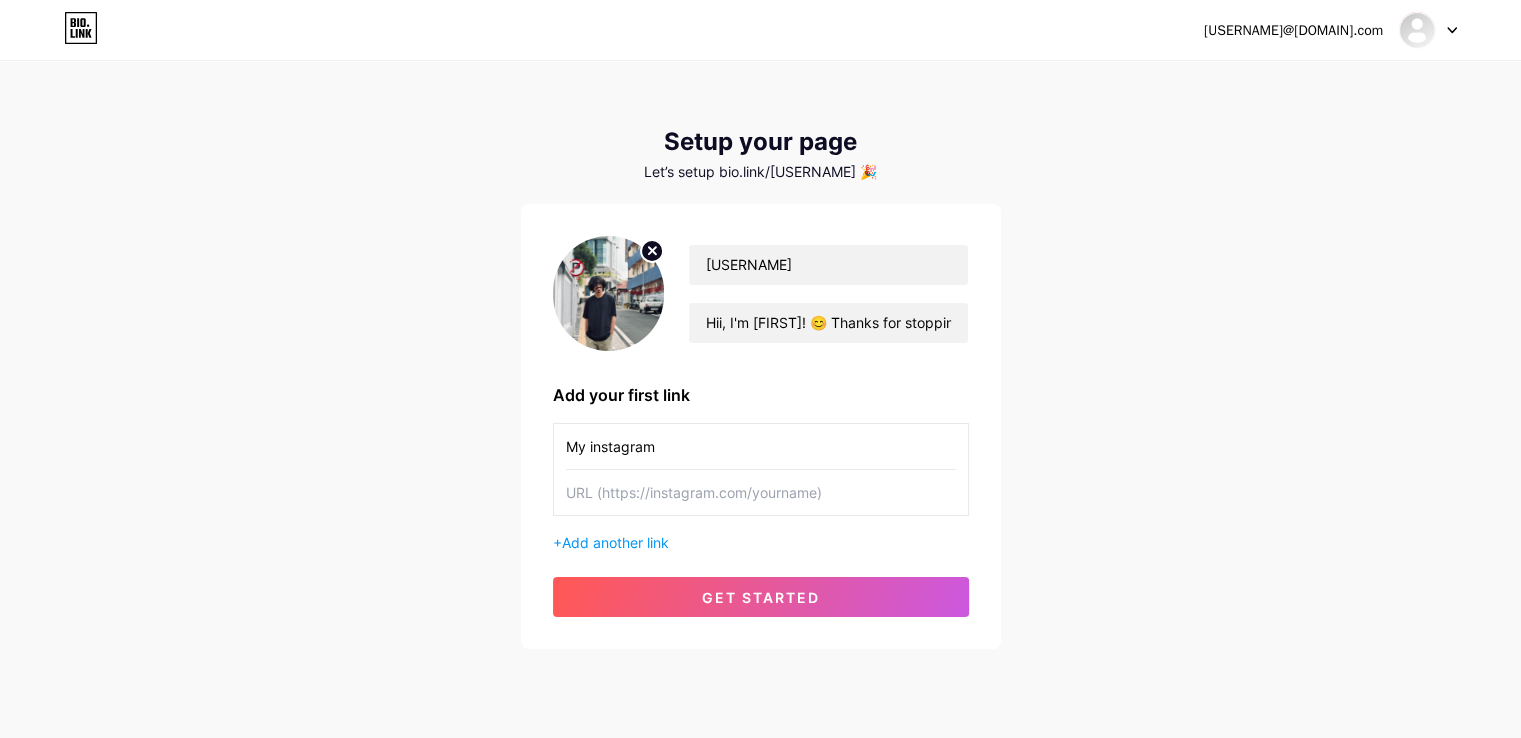 click at bounding box center (761, 446) 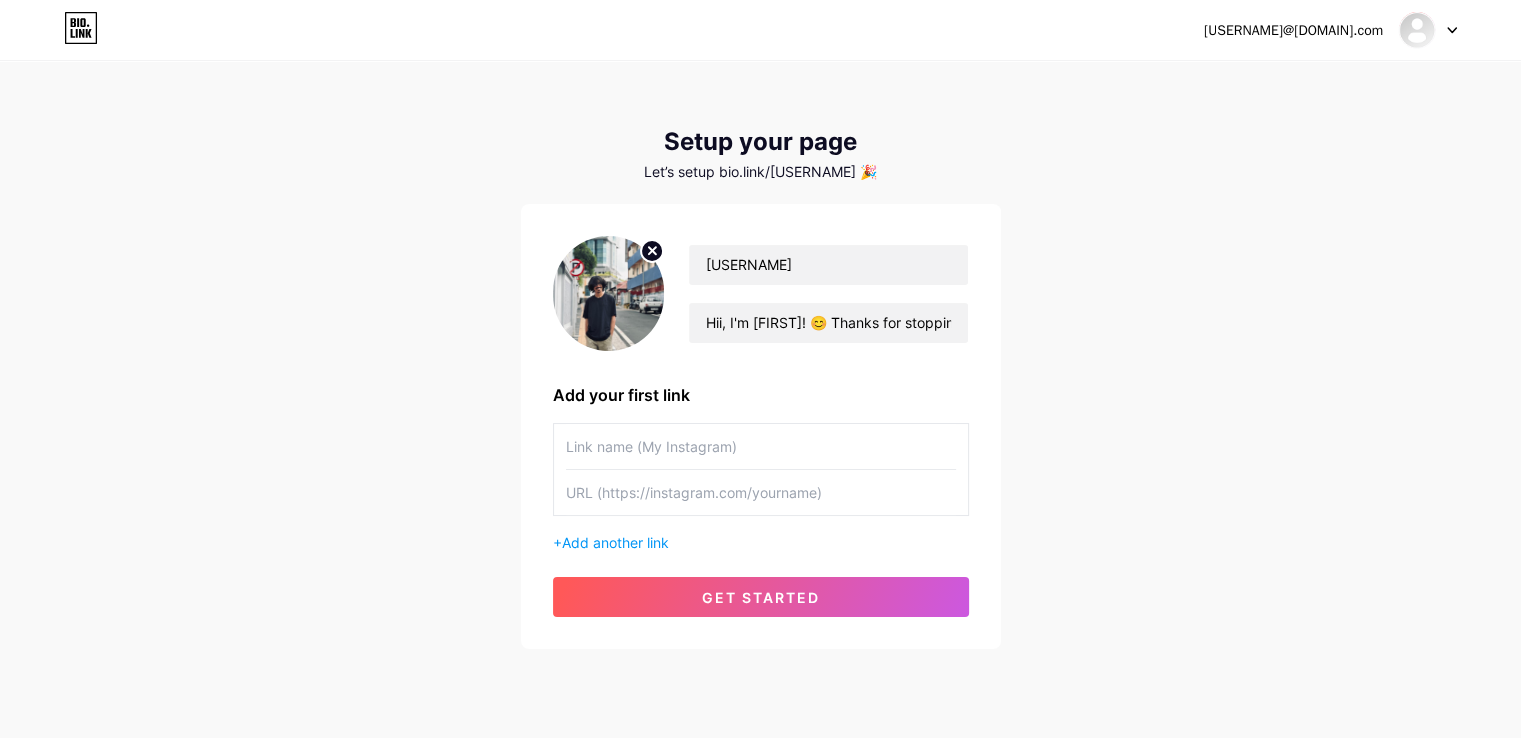 click at bounding box center (761, 446) 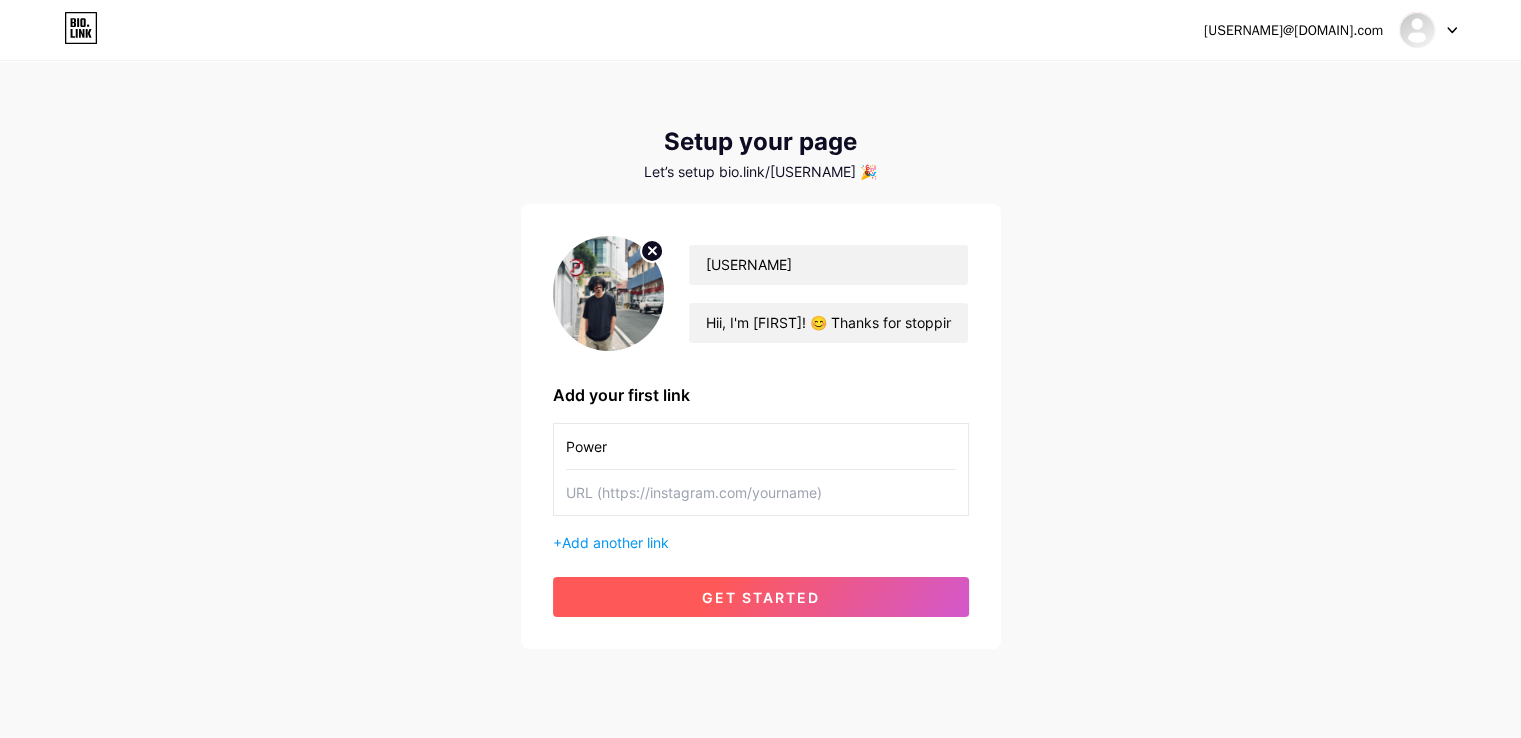 type on "Power" 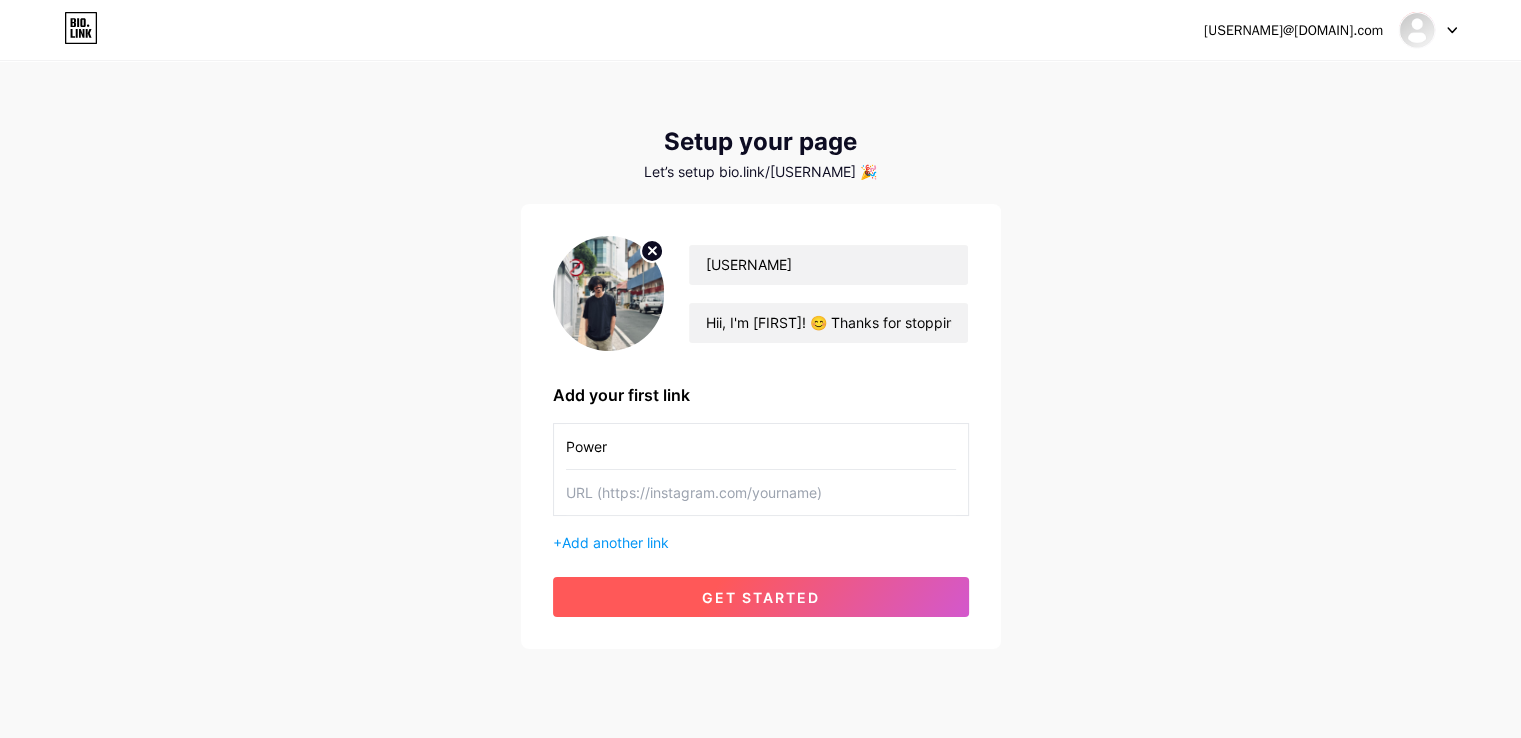 click on "get started" at bounding box center (761, 597) 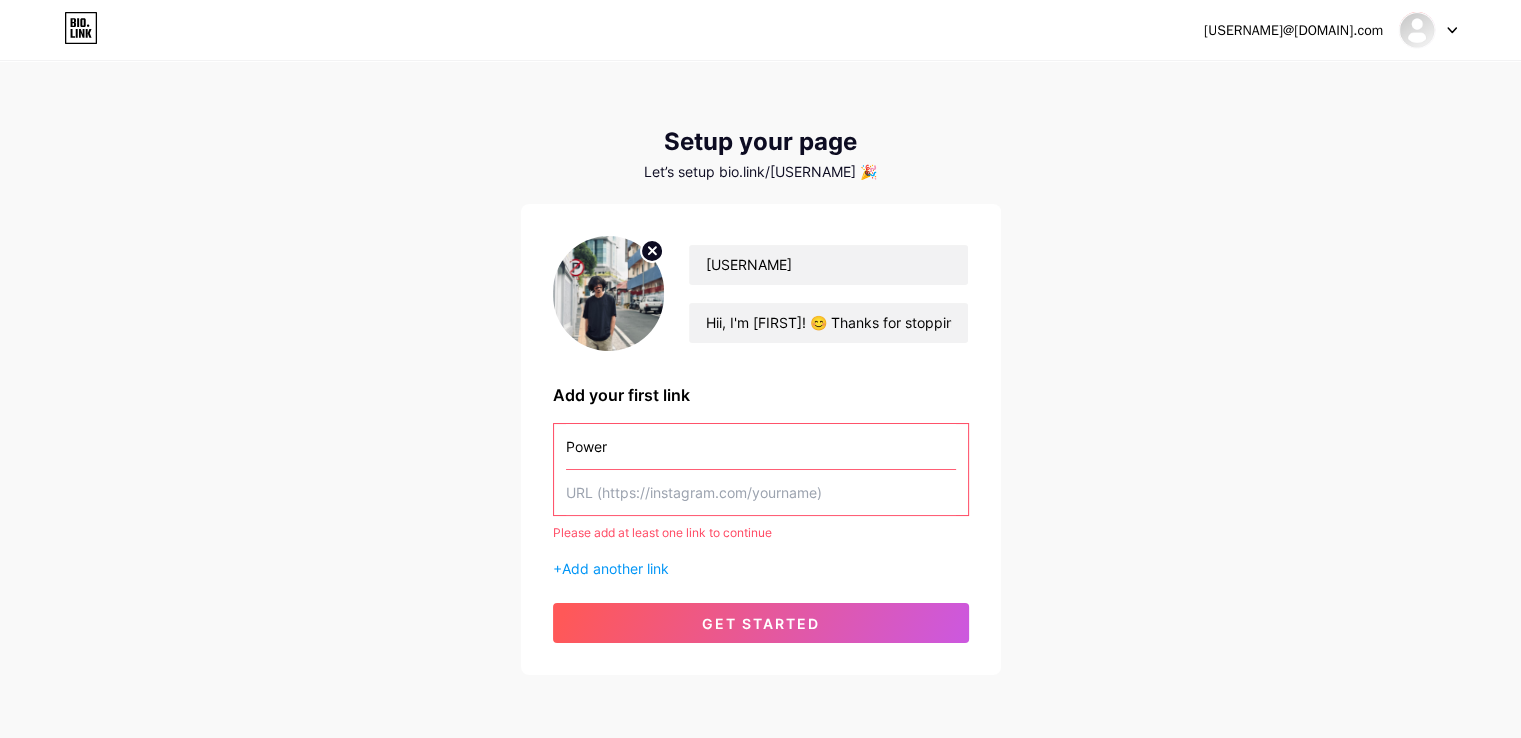 click at bounding box center [761, 446] 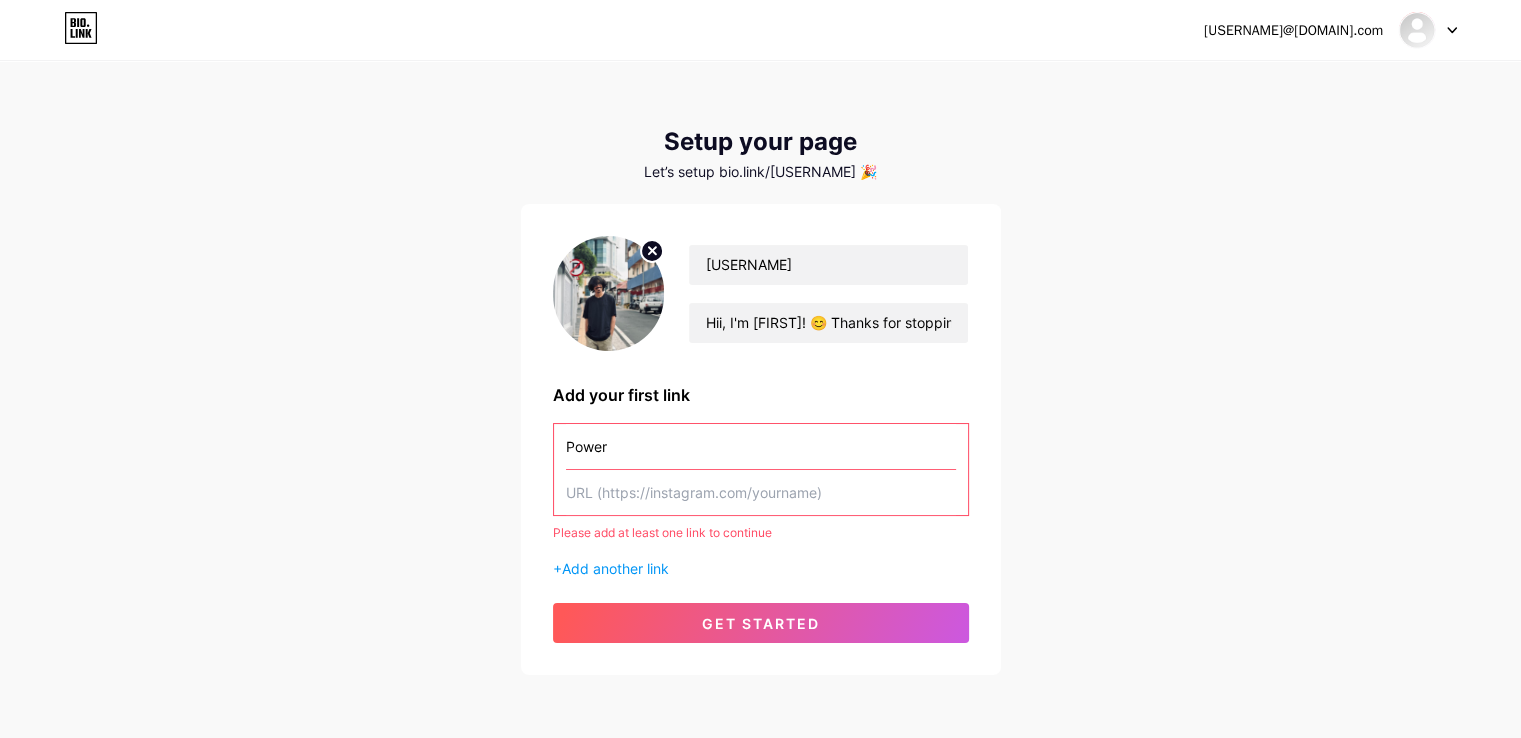 click on "Setup your page   Let’s setup bio.link/[USERNAME] 🎉" at bounding box center [761, 154] 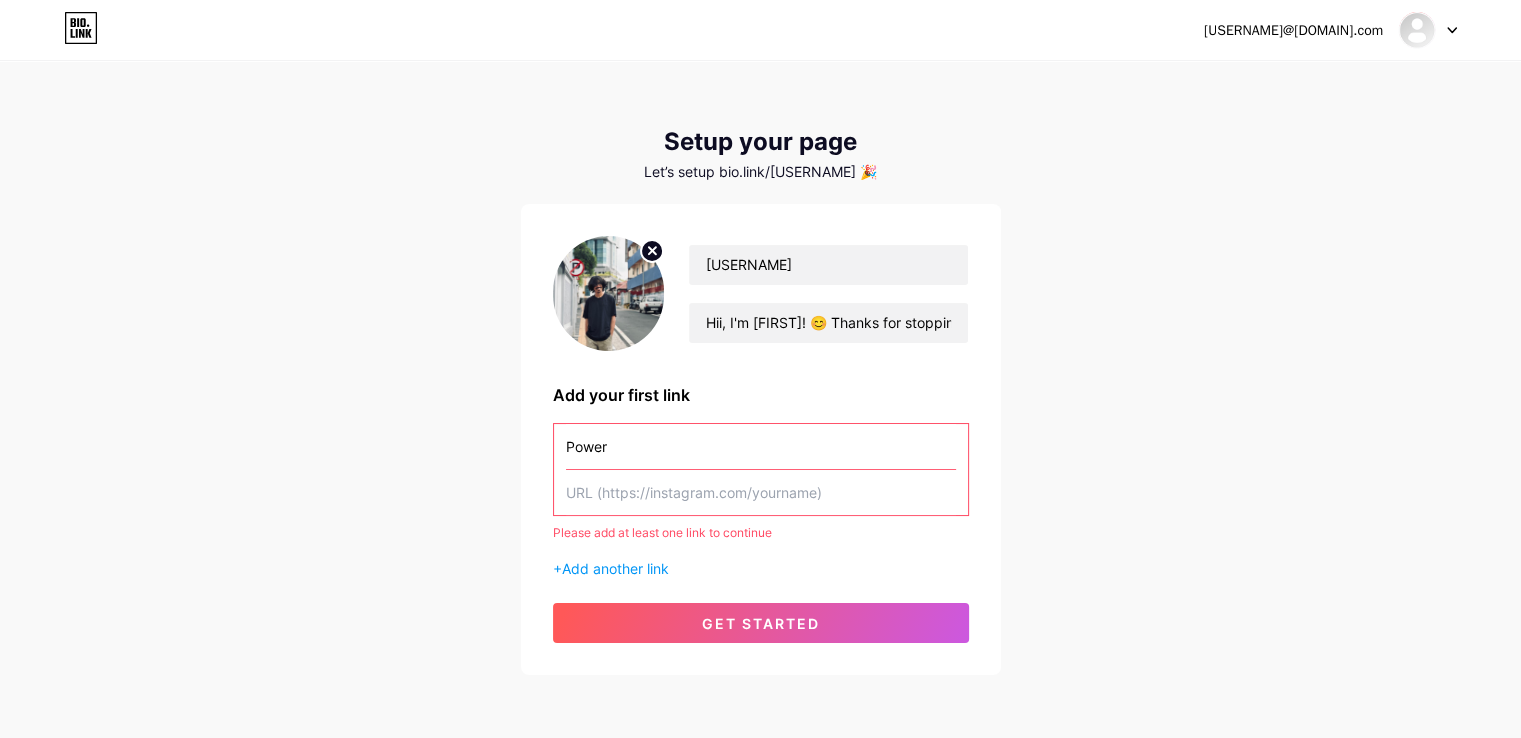 click on "[USERNAME]@[DOMAIN].com           Dashboard     Logout" at bounding box center [760, 30] 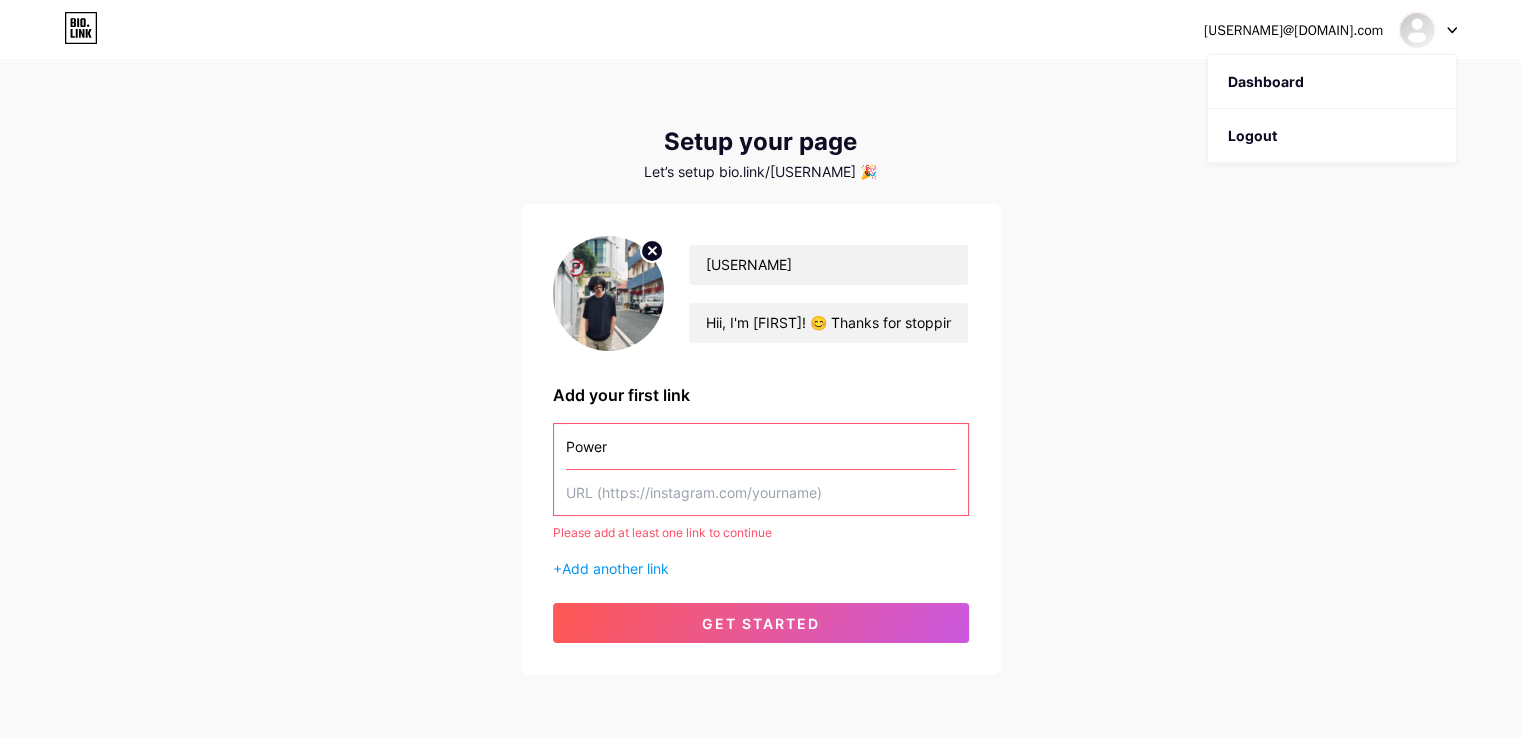 click at bounding box center [1452, 30] 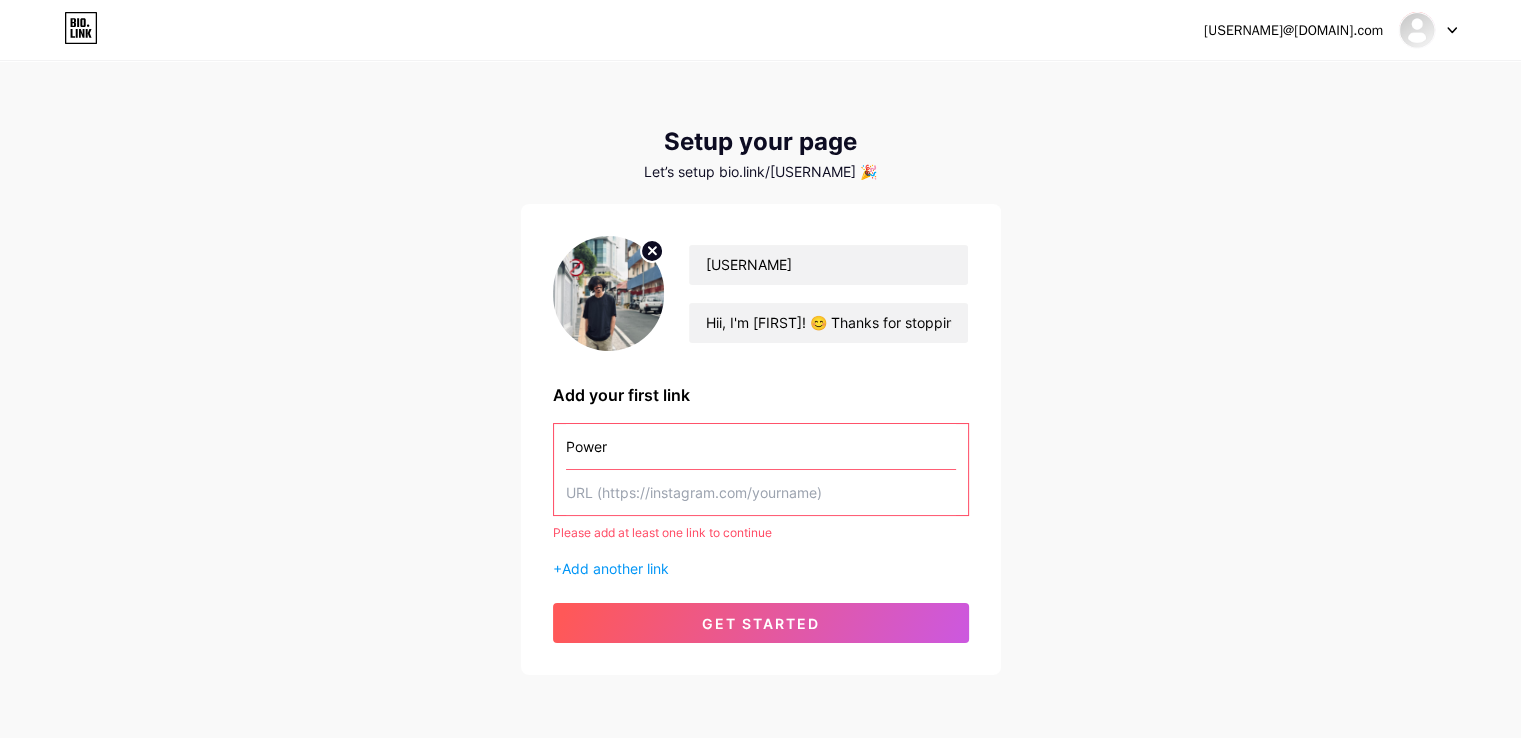 click at bounding box center (1452, 30) 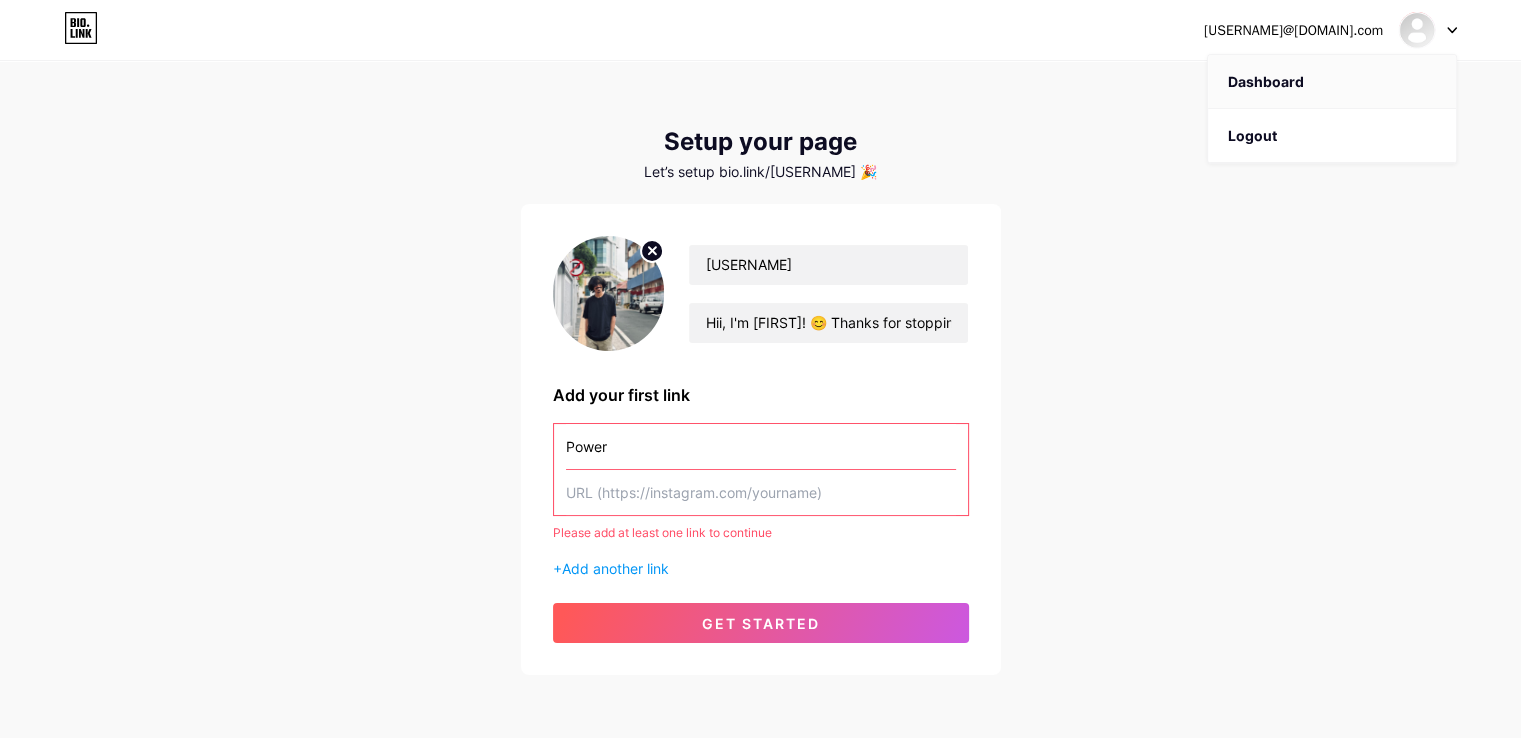 click on "Dashboard" at bounding box center (1332, 82) 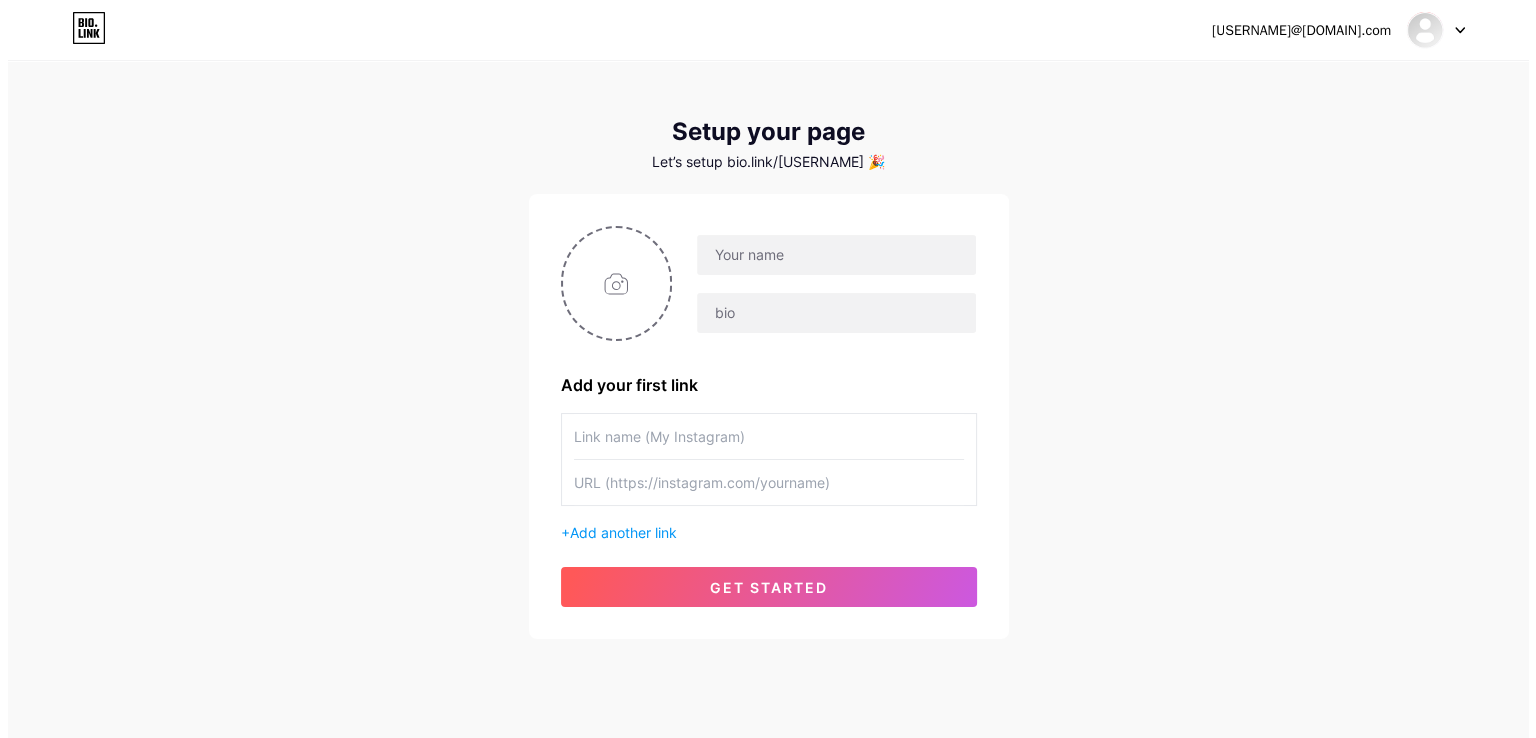 scroll, scrollTop: 0, scrollLeft: 0, axis: both 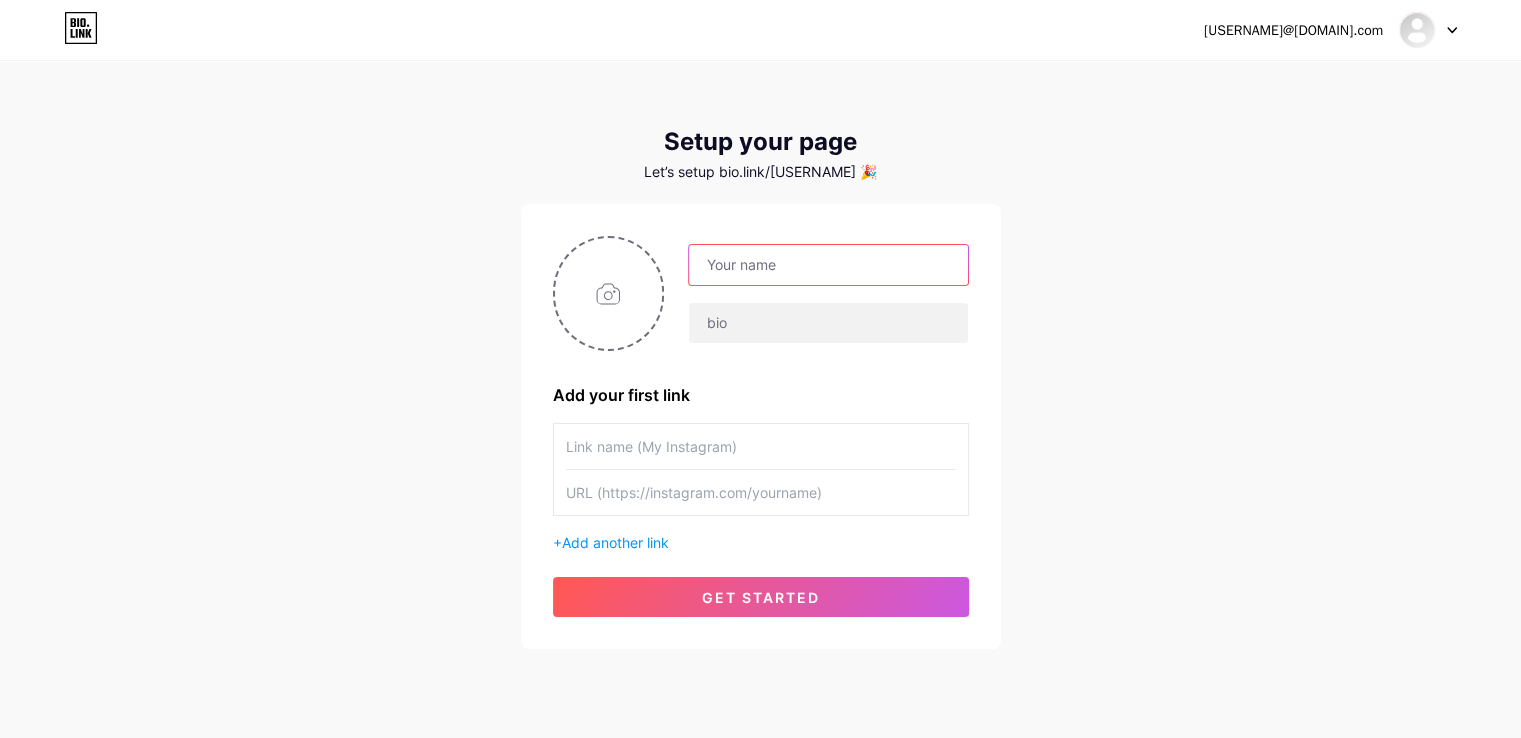 click at bounding box center (828, 265) 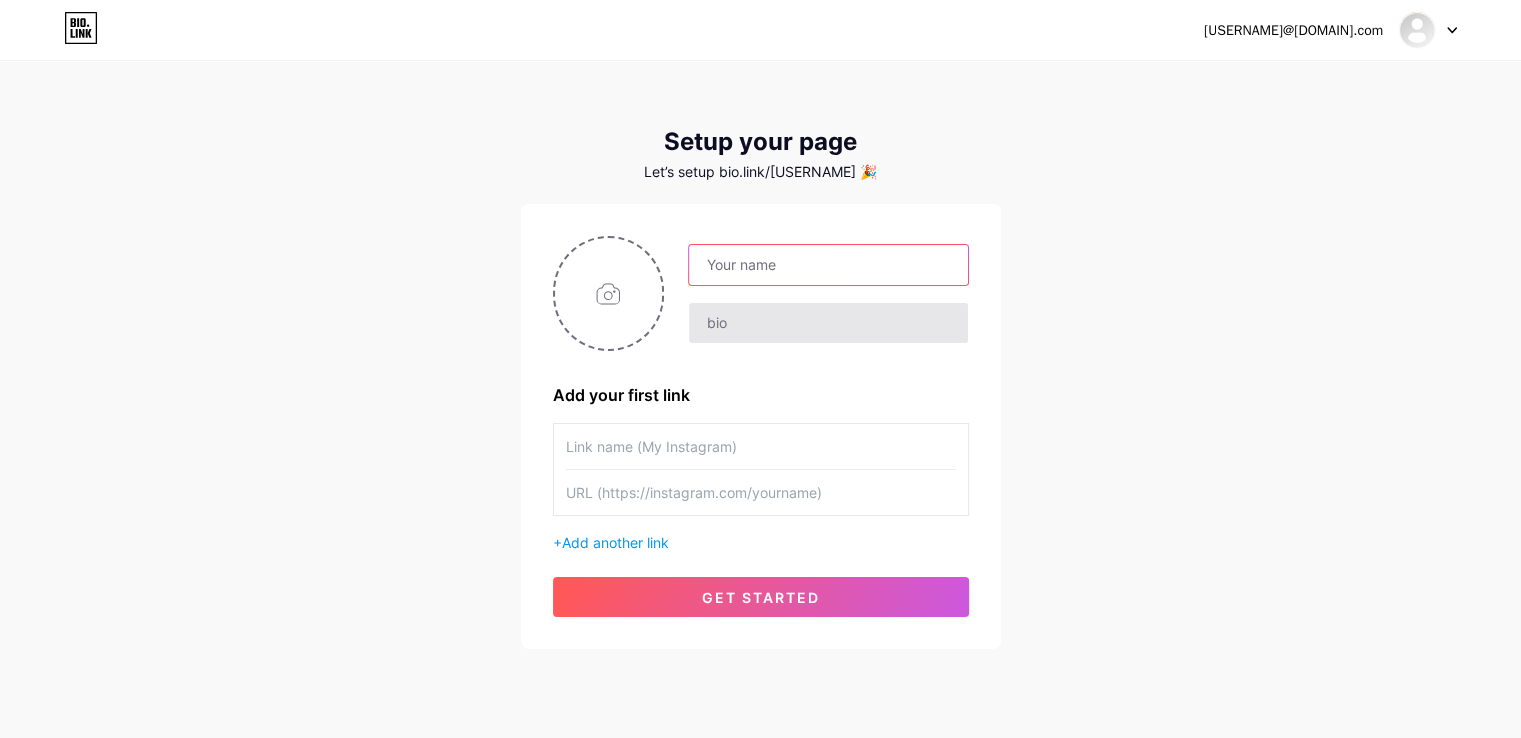 type on "hatt23monger" 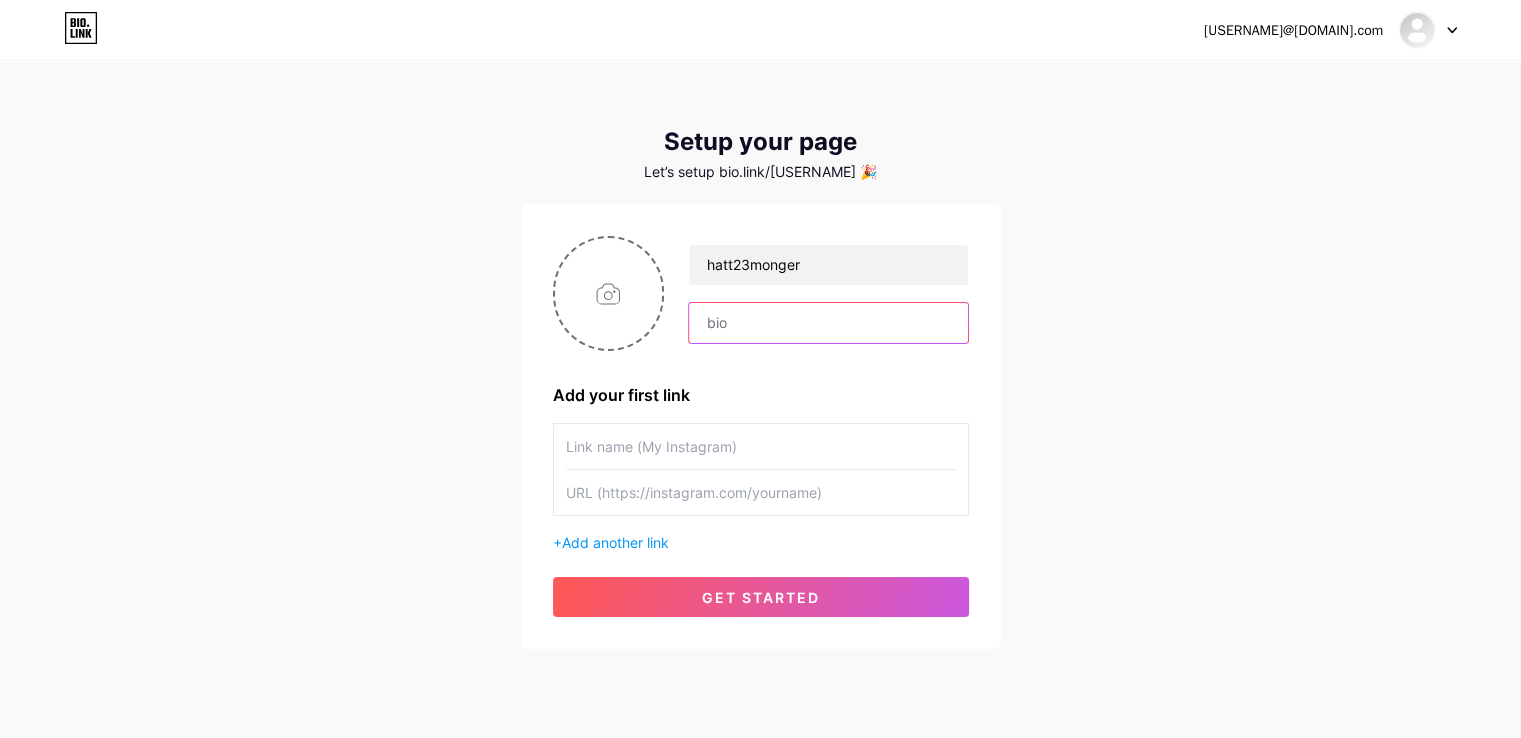 click at bounding box center (828, 323) 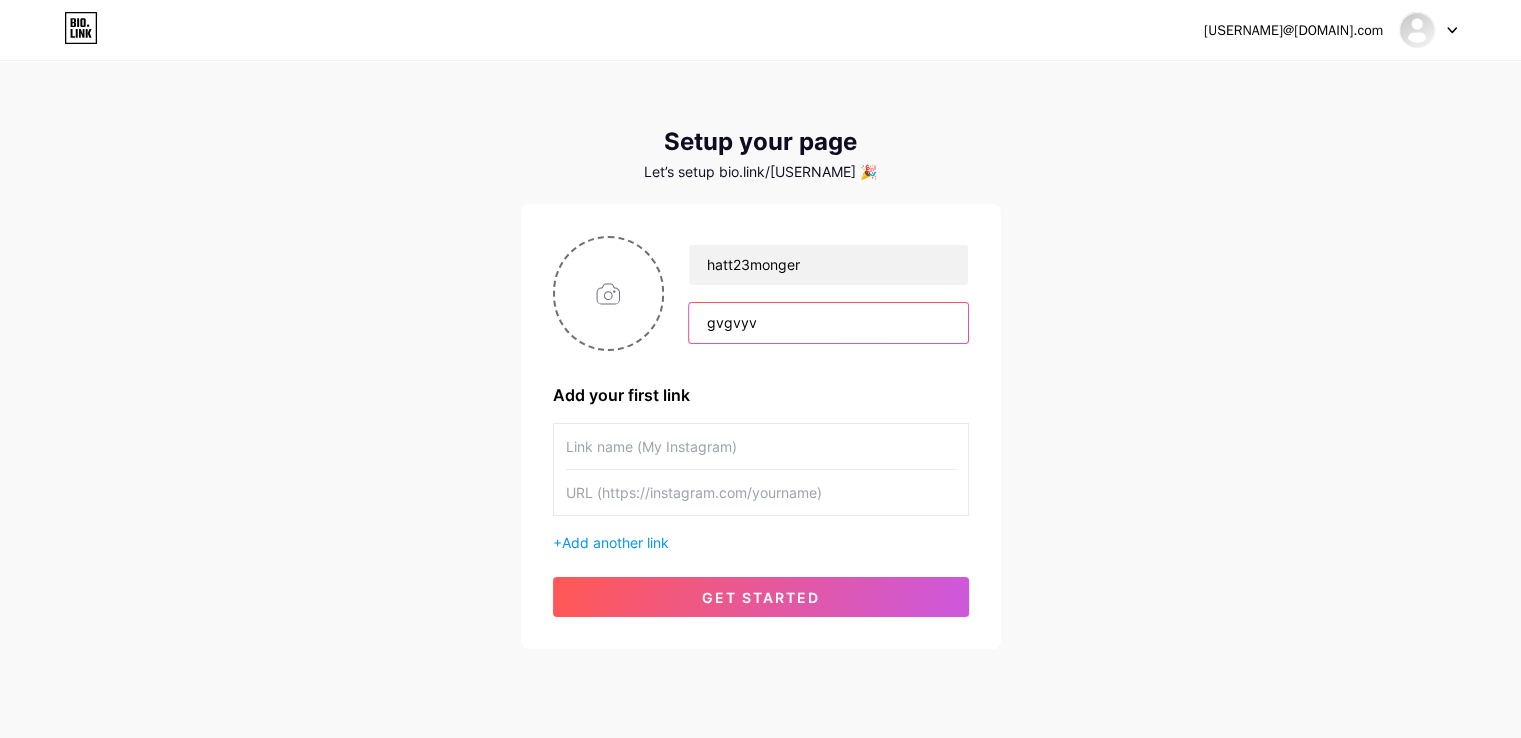 type on "gvgvyv" 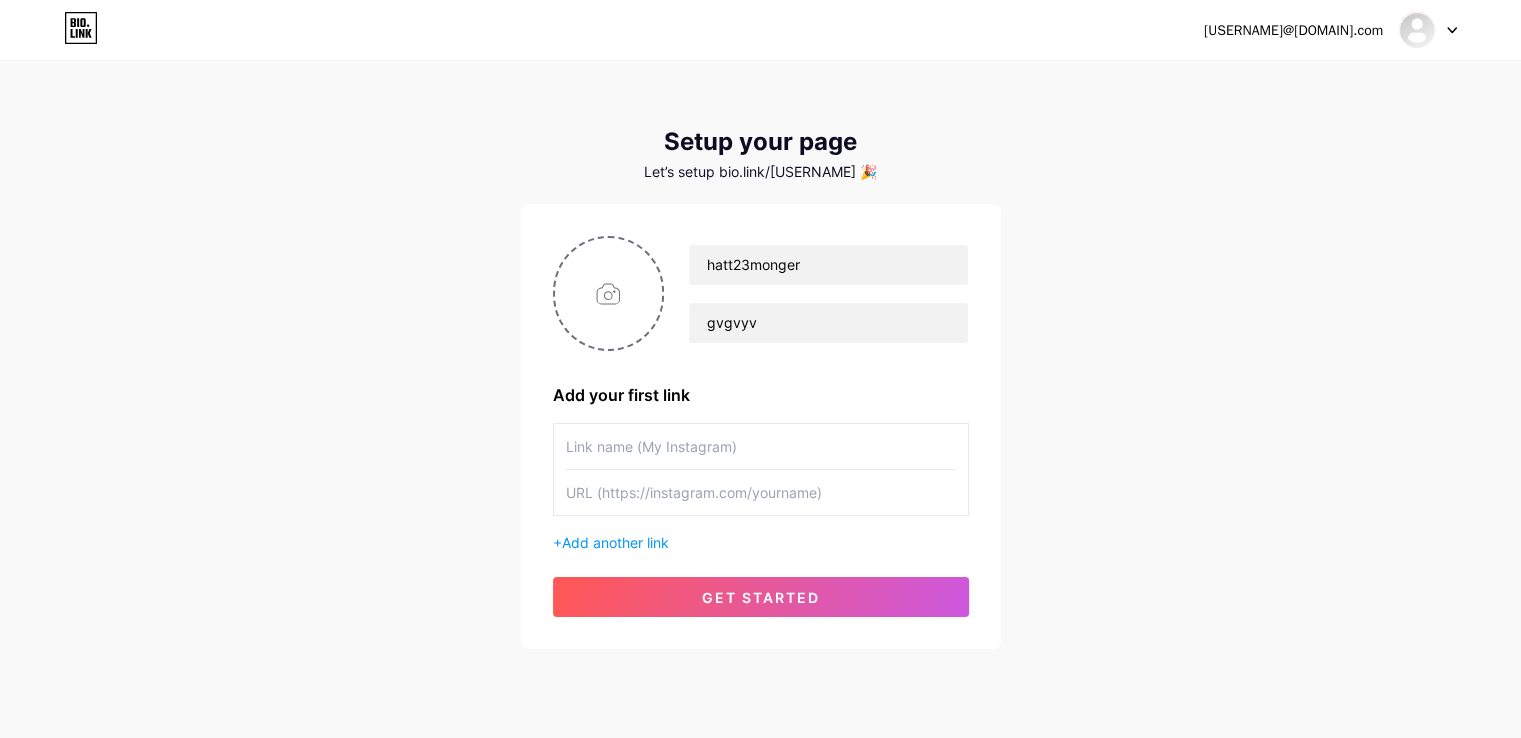 click at bounding box center (761, 446) 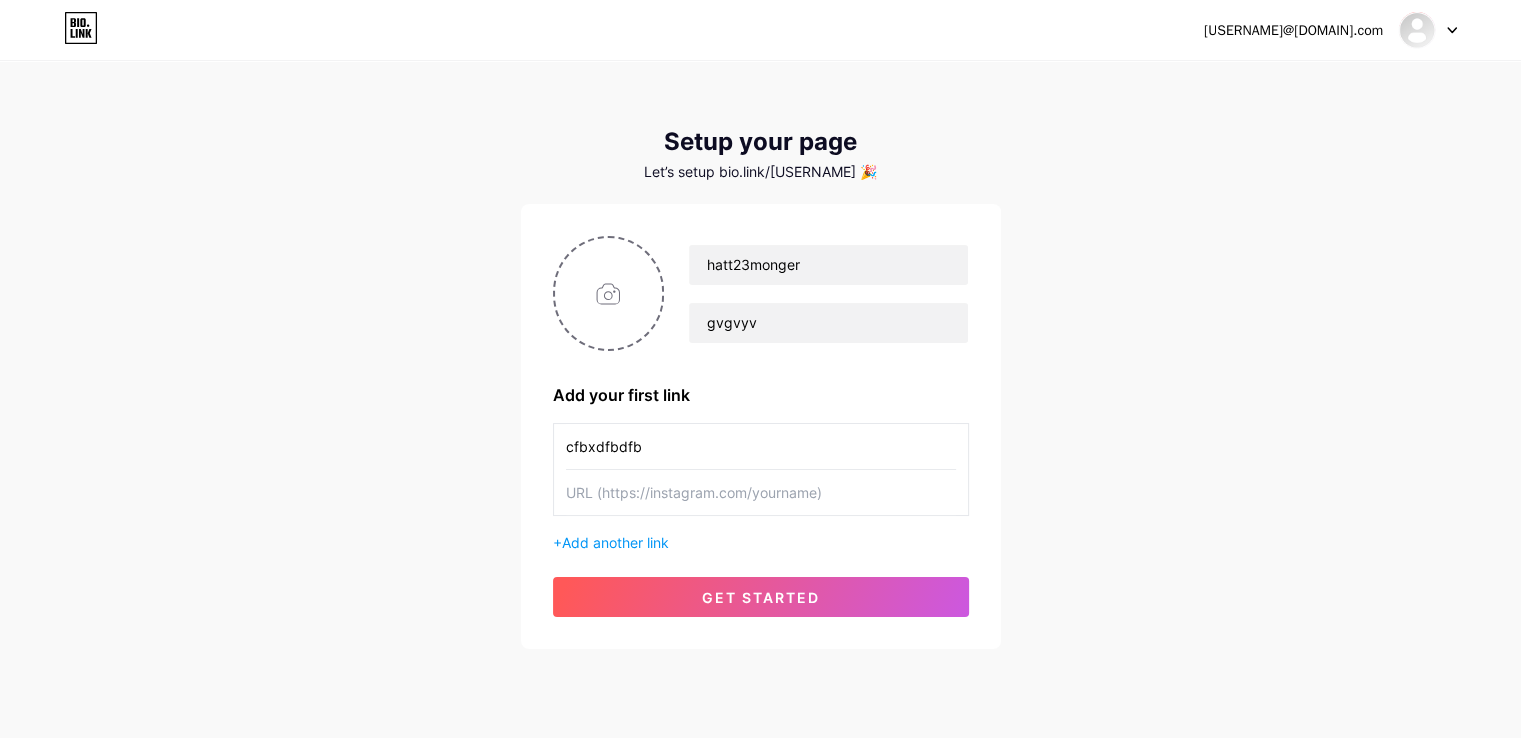 type on "cfbxdfbdfb" 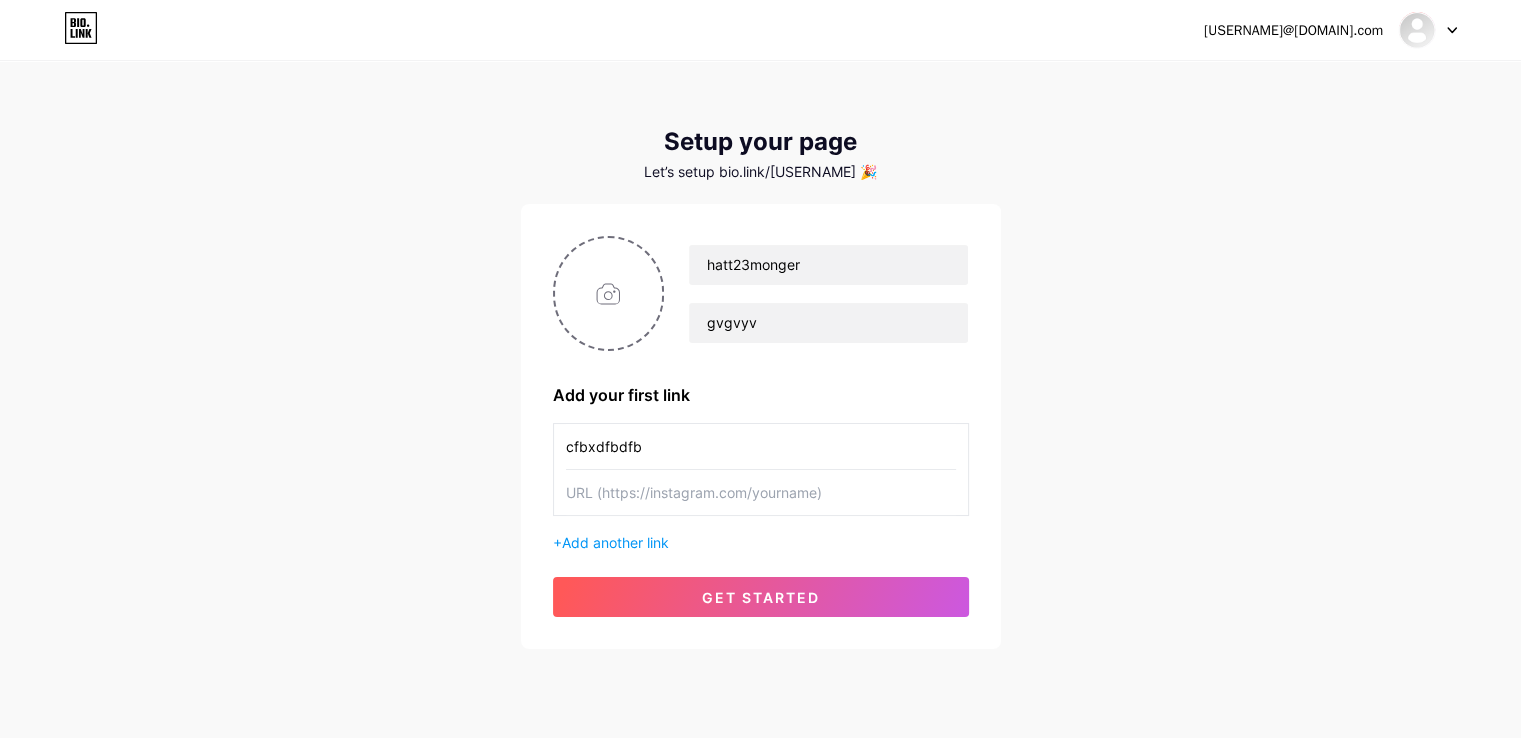 paste on "https://youtu.be/[VIDEO_ID]?si=[SIGNATURE]" 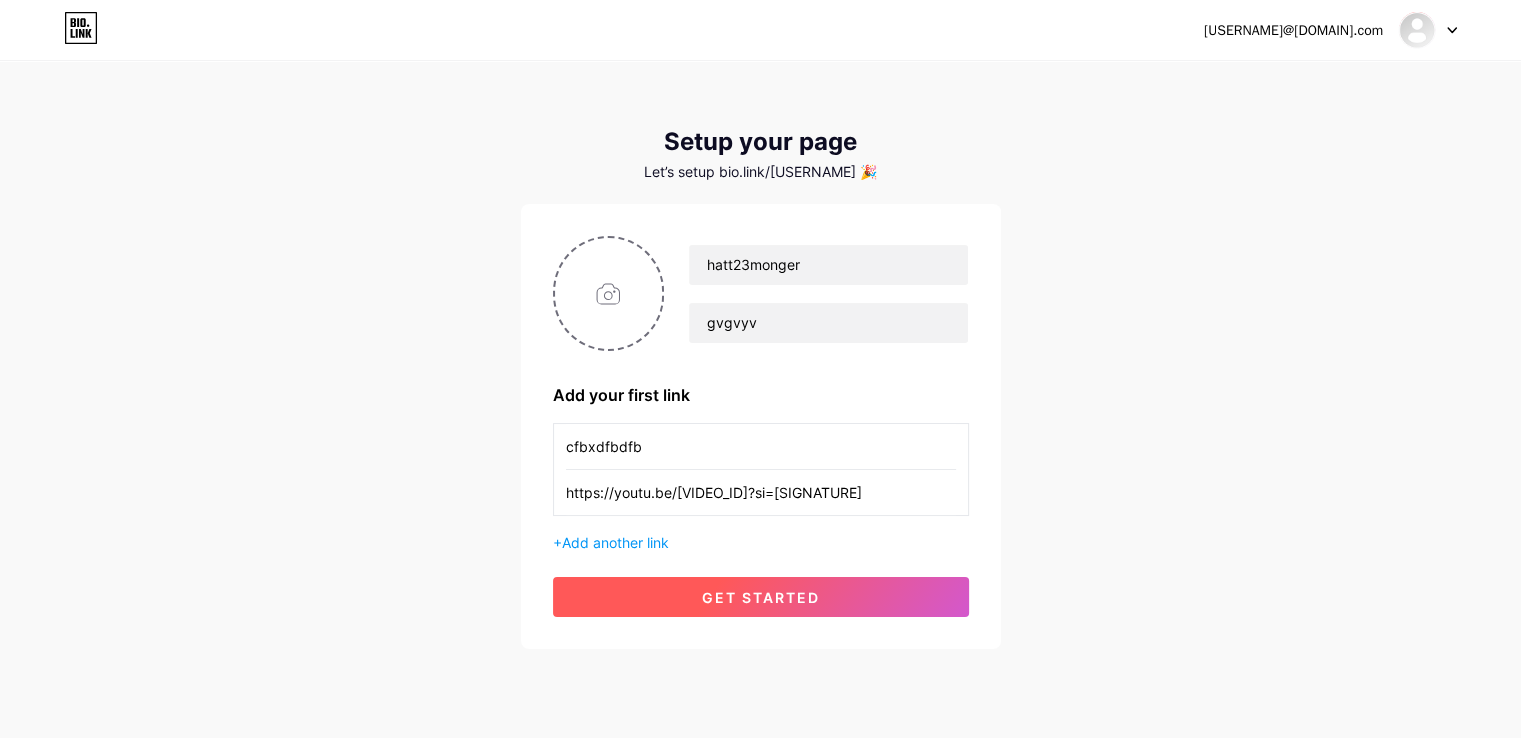 type on "https://youtu.be/[VIDEO_ID]?si=[SIGNATURE]" 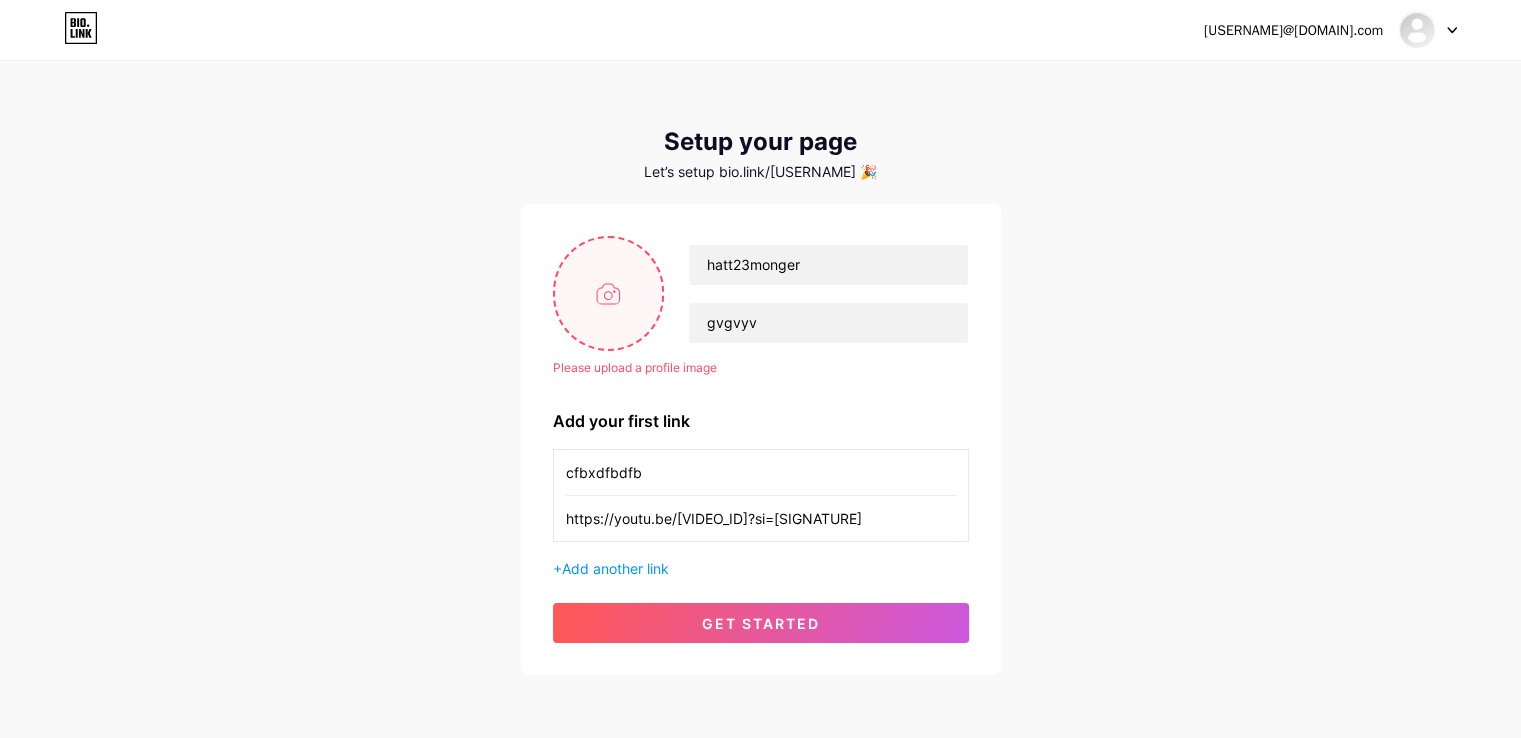 click at bounding box center (609, 293) 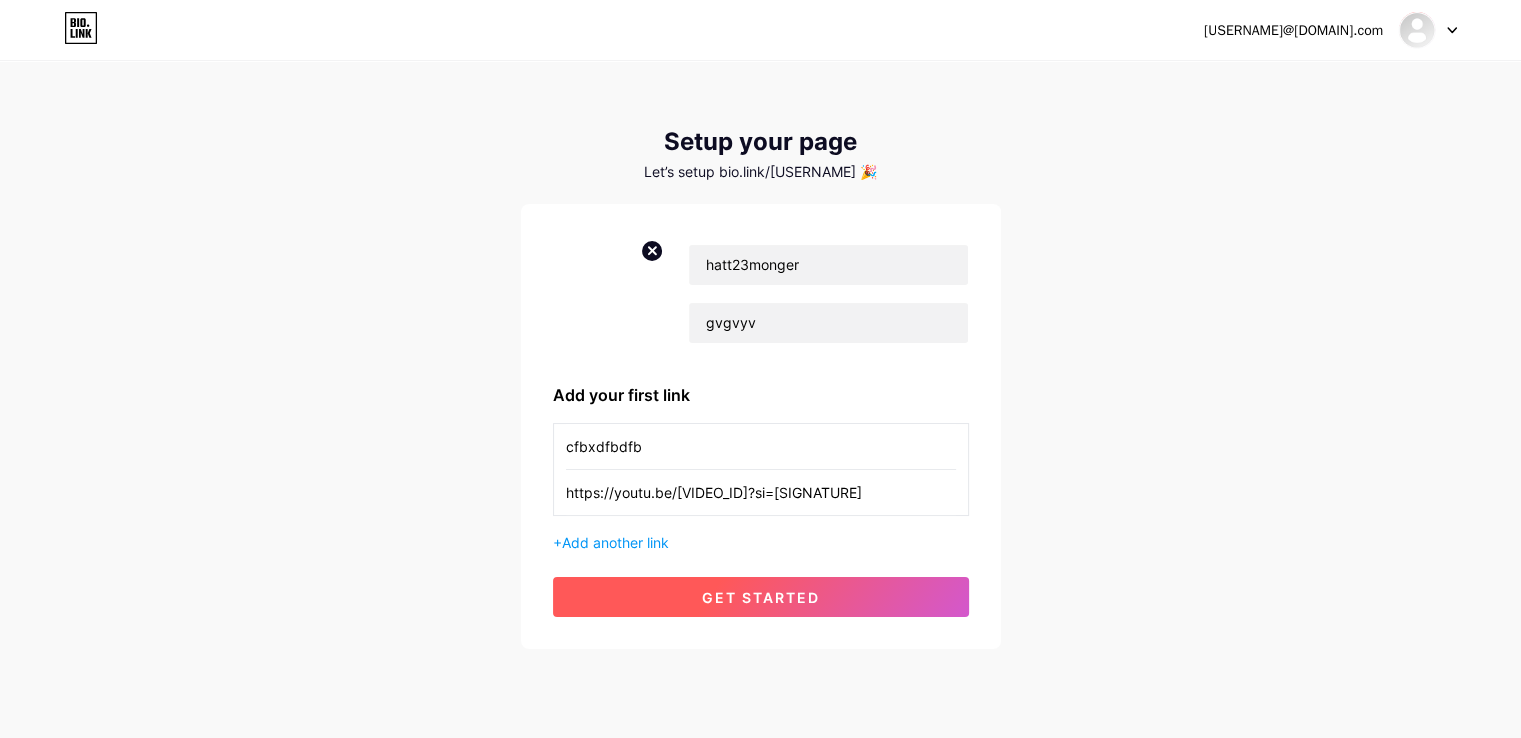 click on "get started" at bounding box center [761, 597] 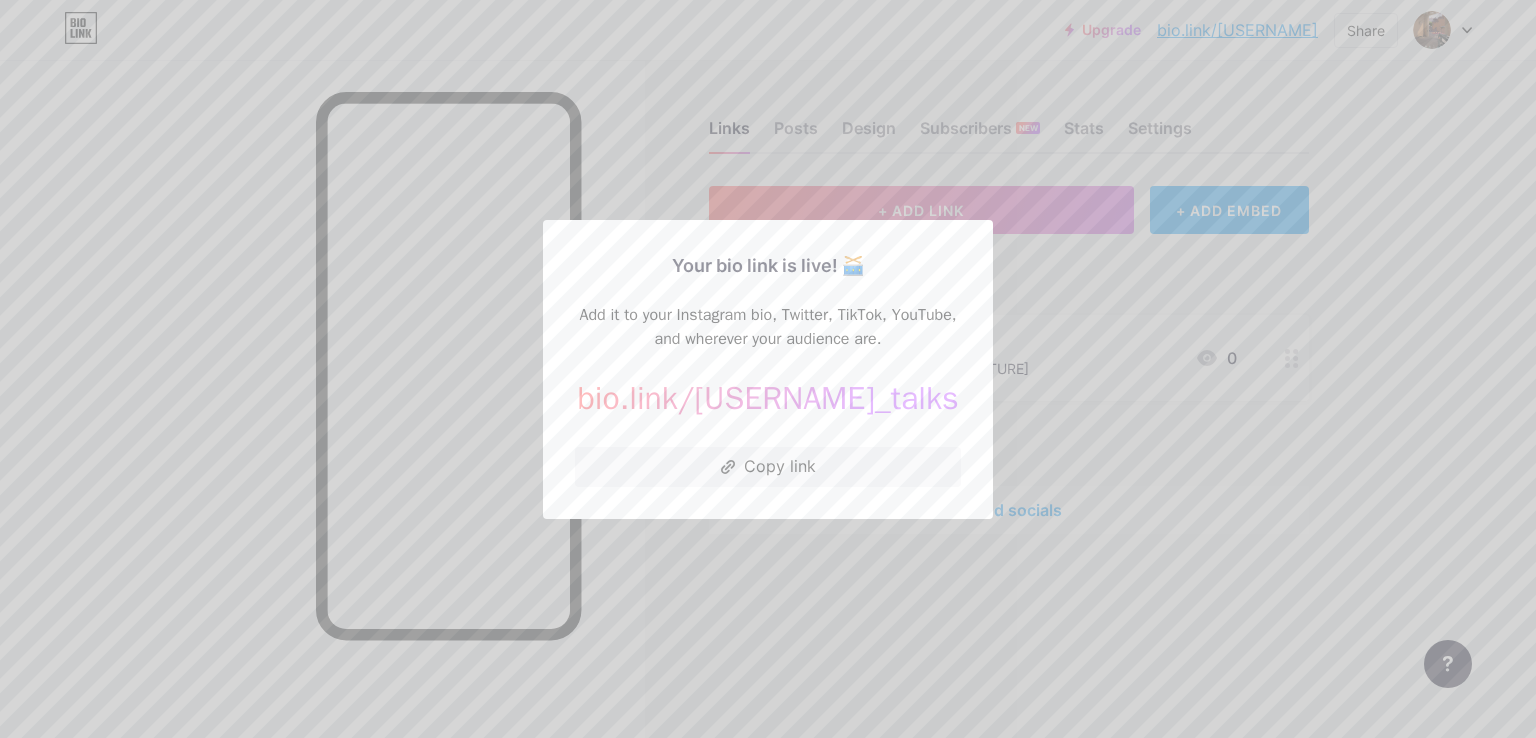 click at bounding box center [768, 369] 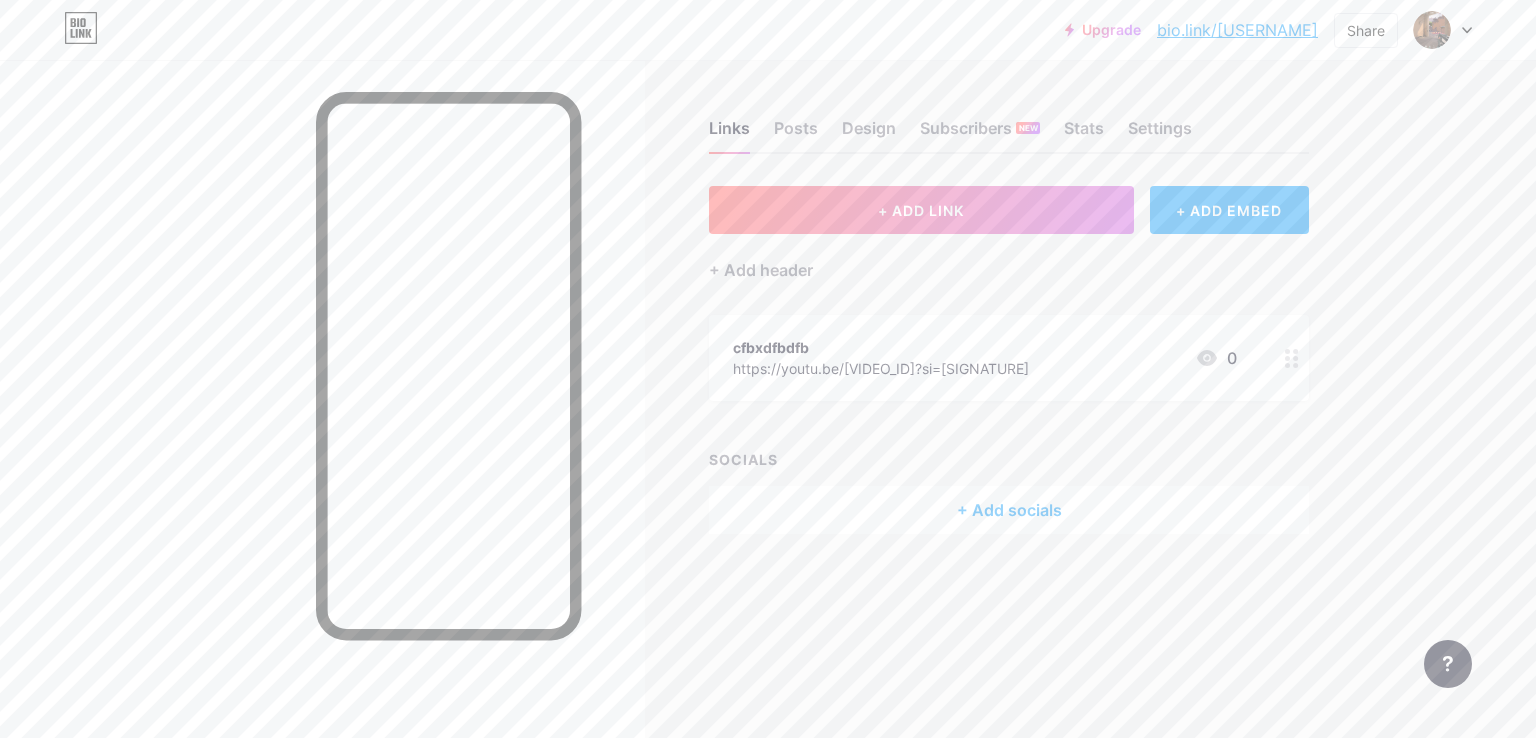 click on "+ Add socials" at bounding box center (1009, 510) 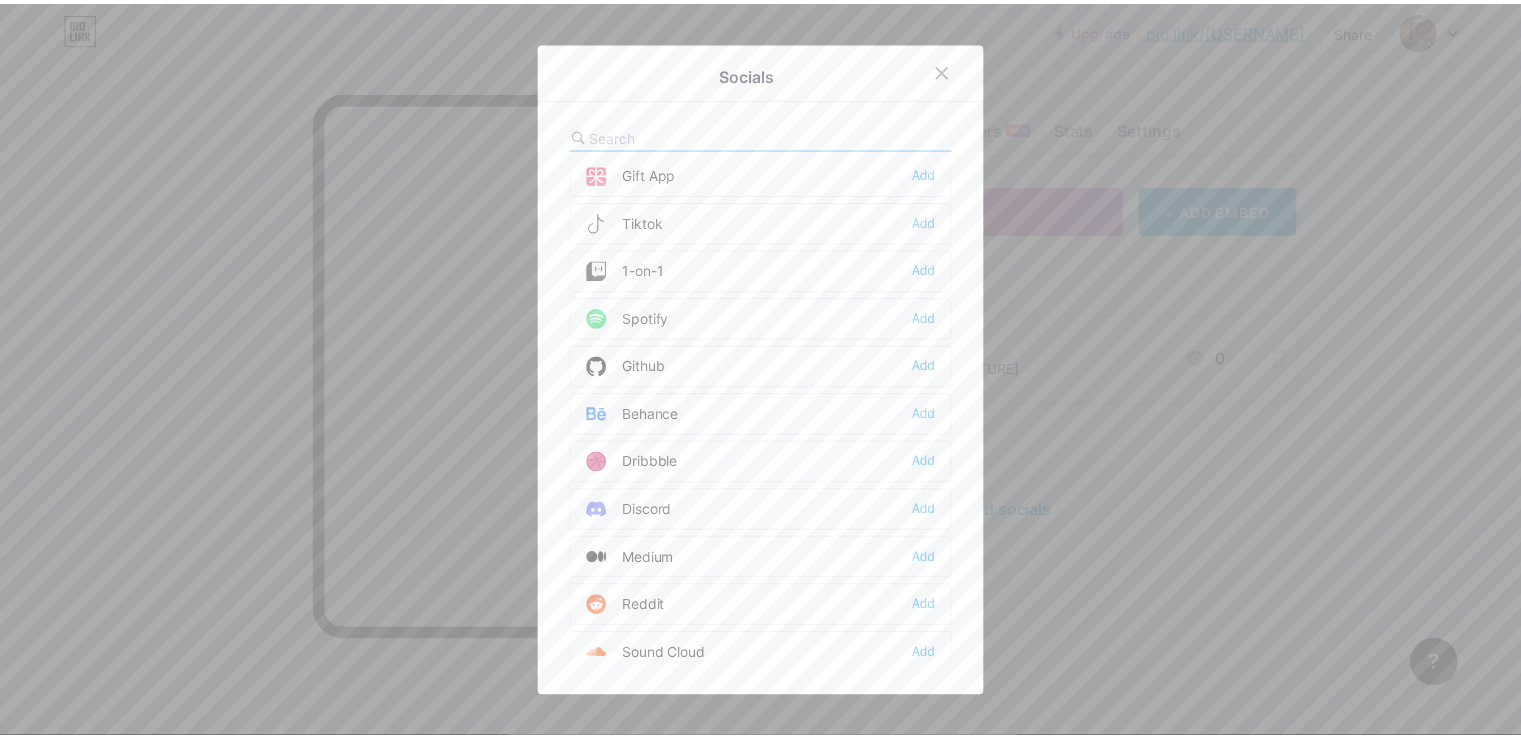 scroll, scrollTop: 0, scrollLeft: 0, axis: both 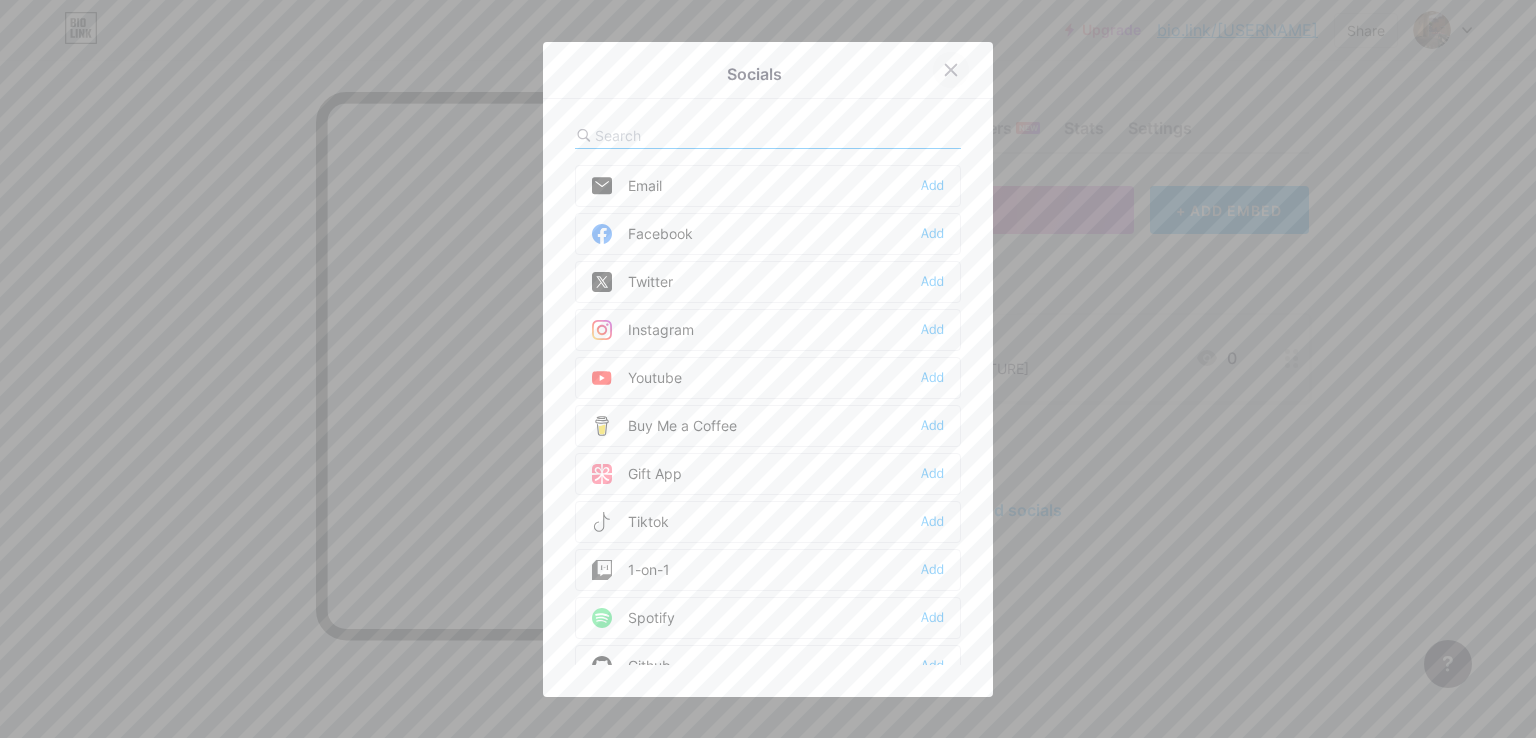 click at bounding box center (951, 70) 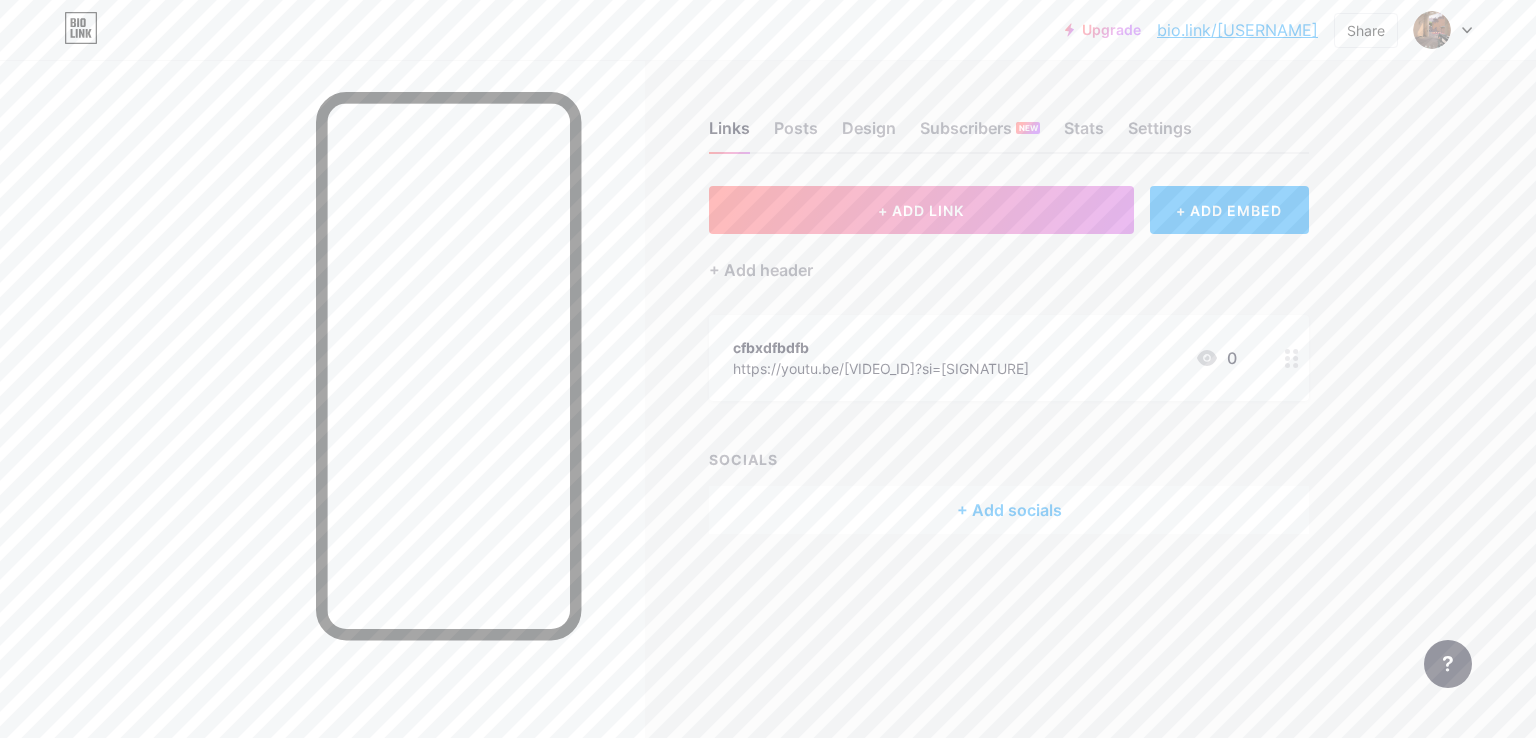 click on "Links
Posts
Design
Subscribers
NEW
Stats
Settings" at bounding box center (1009, 119) 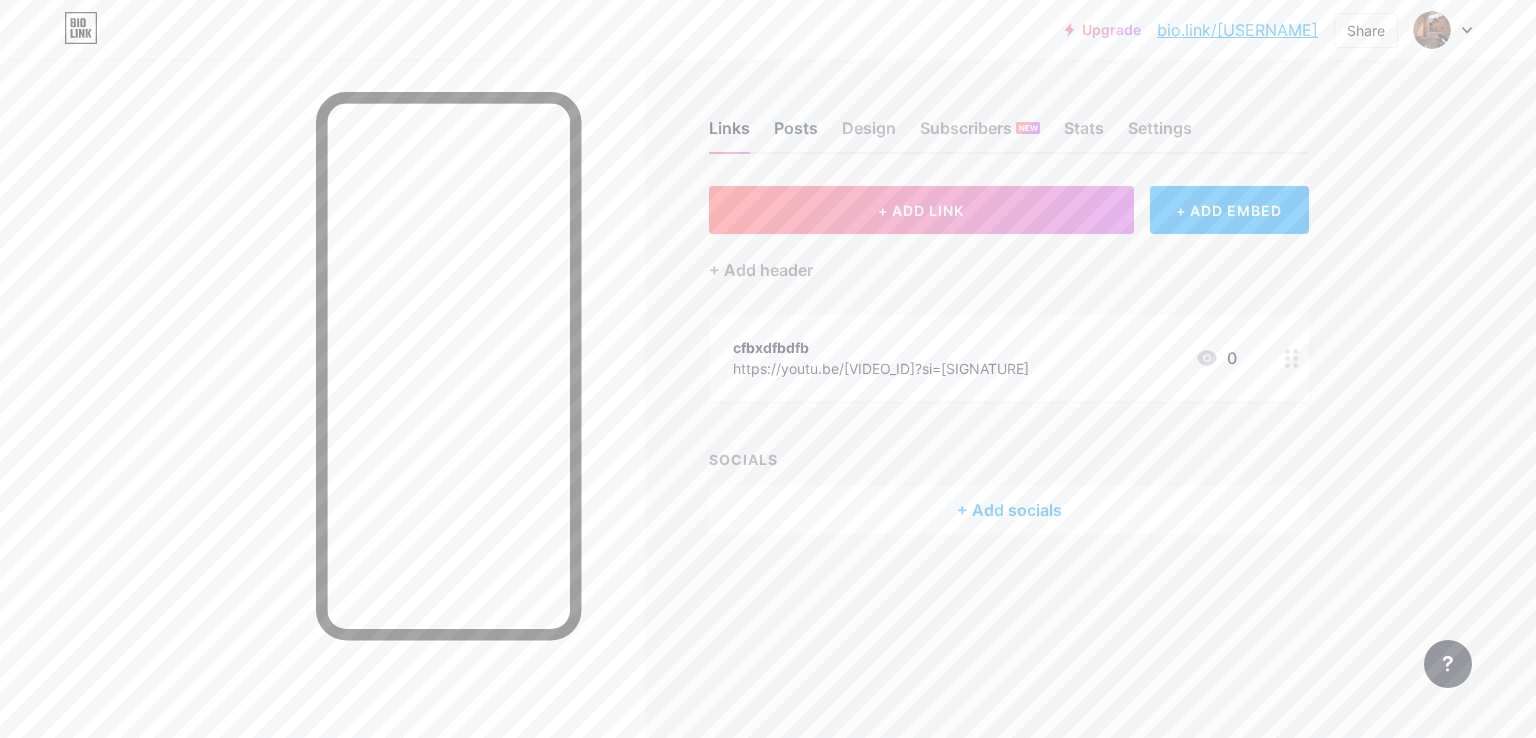 click on "Posts" at bounding box center (796, 134) 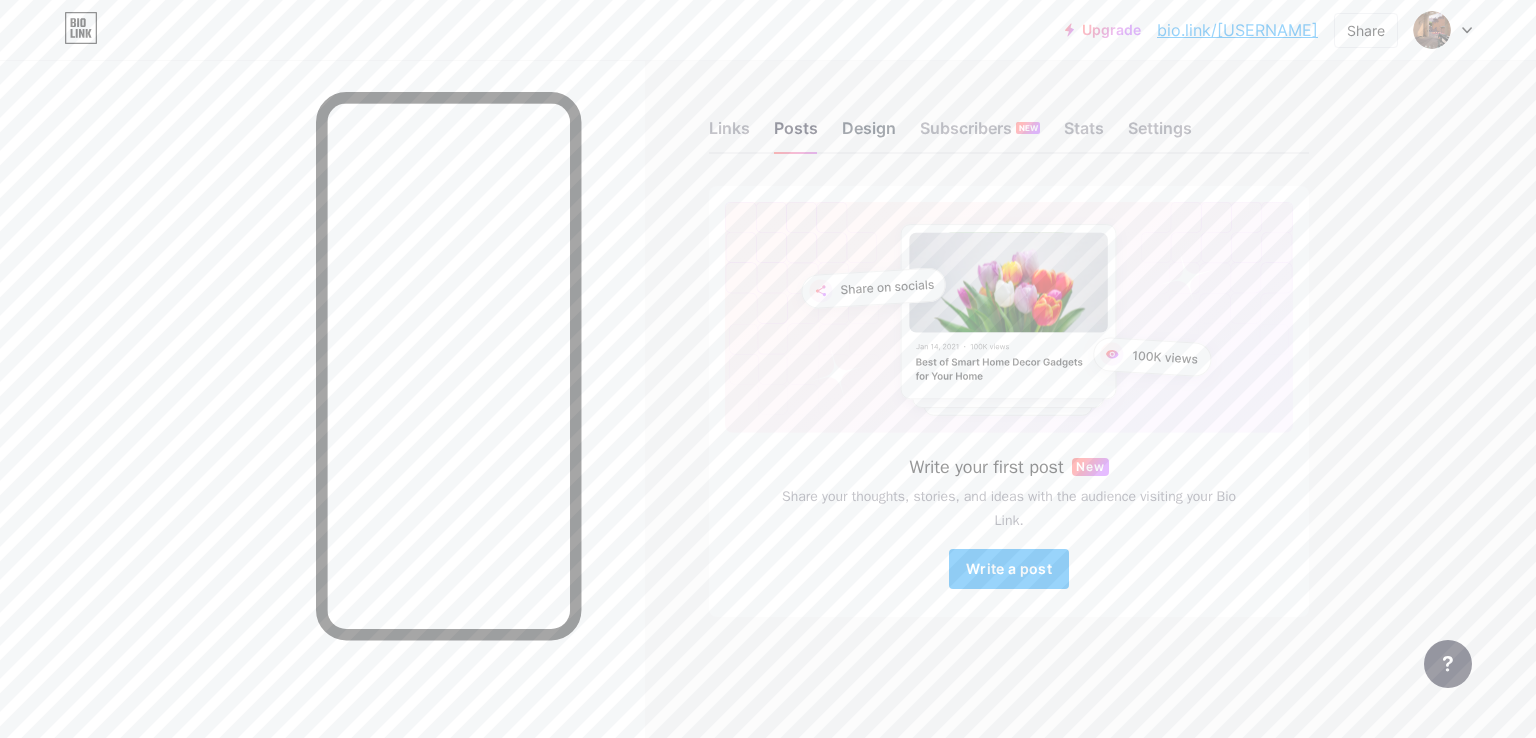 click on "Design" at bounding box center [869, 134] 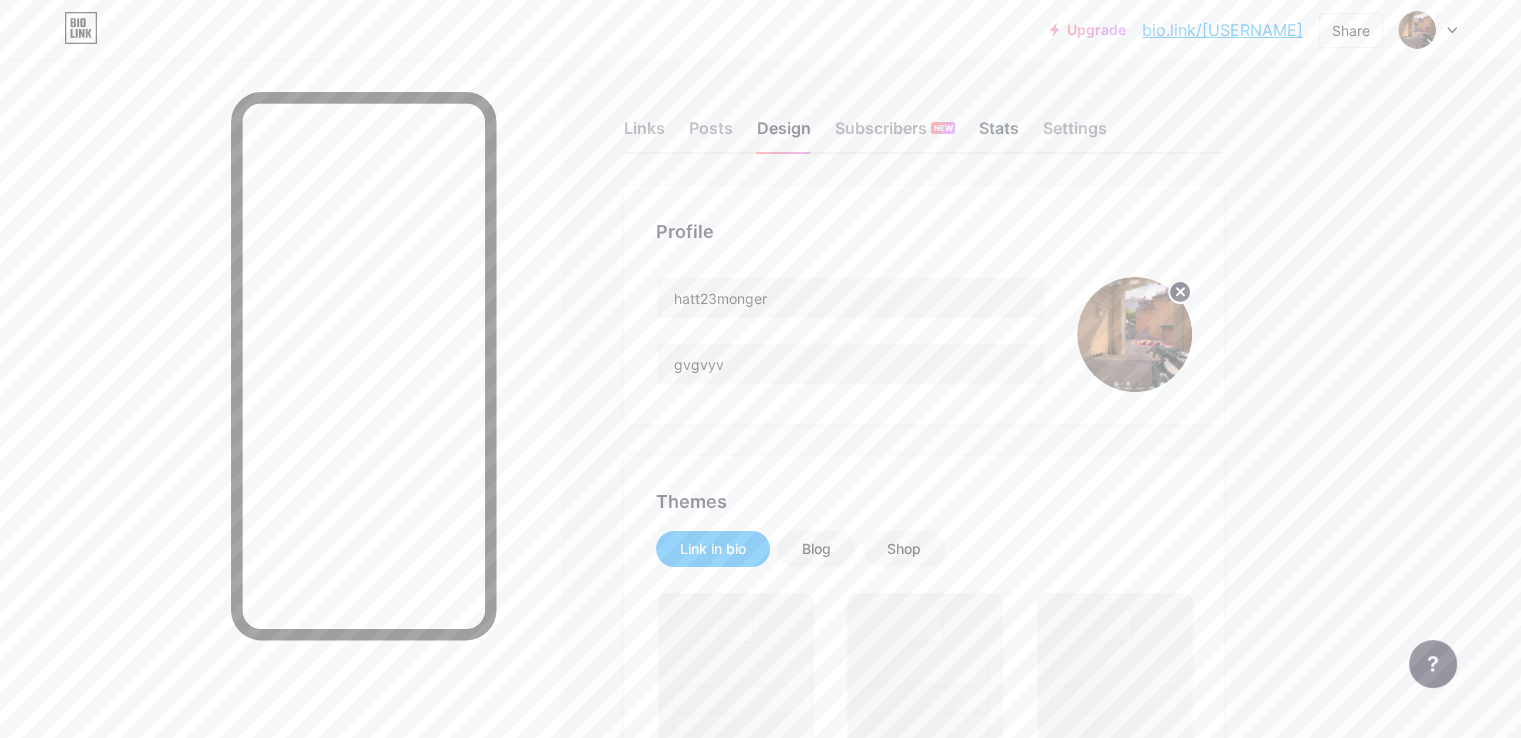 click on "Stats" at bounding box center (999, 134) 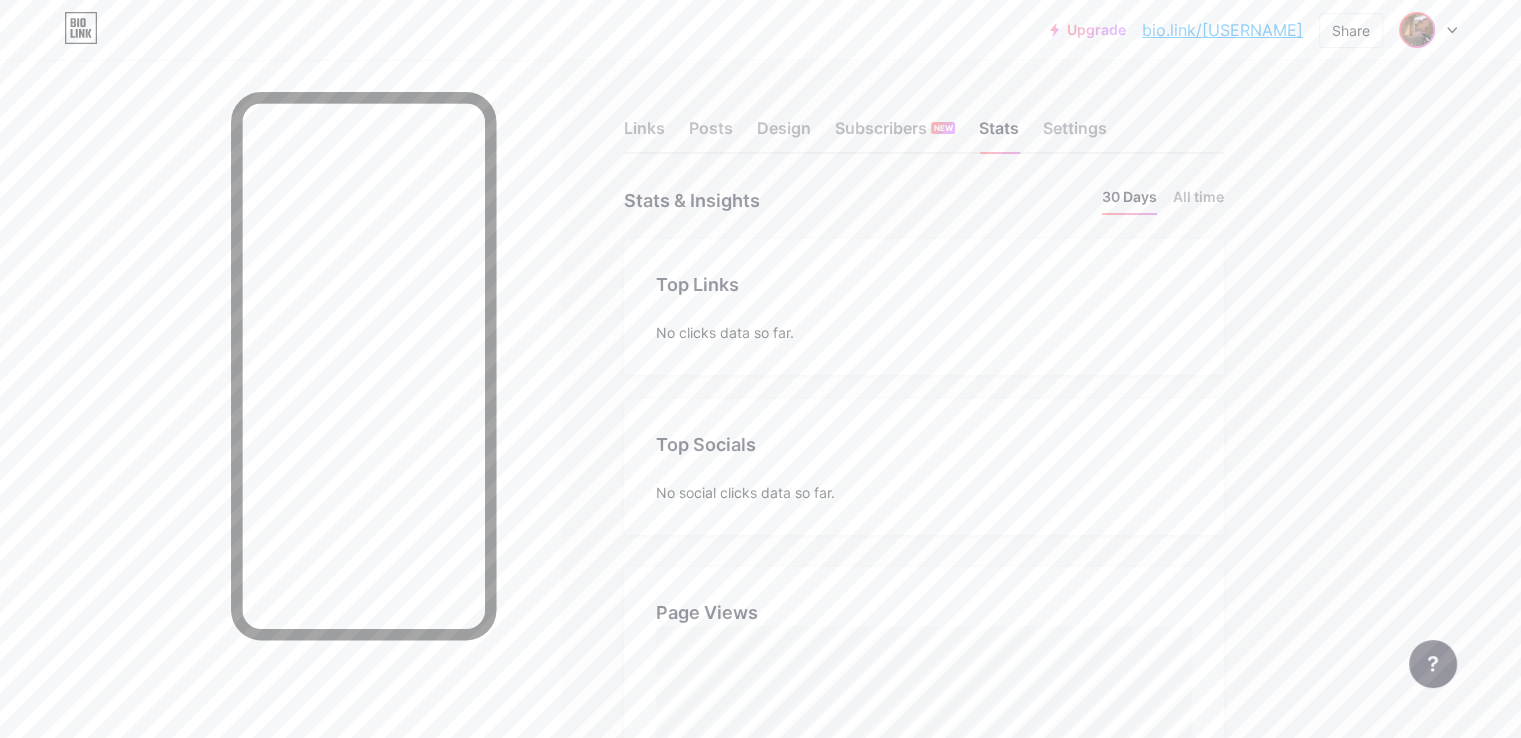 scroll, scrollTop: 999262, scrollLeft: 998479, axis: both 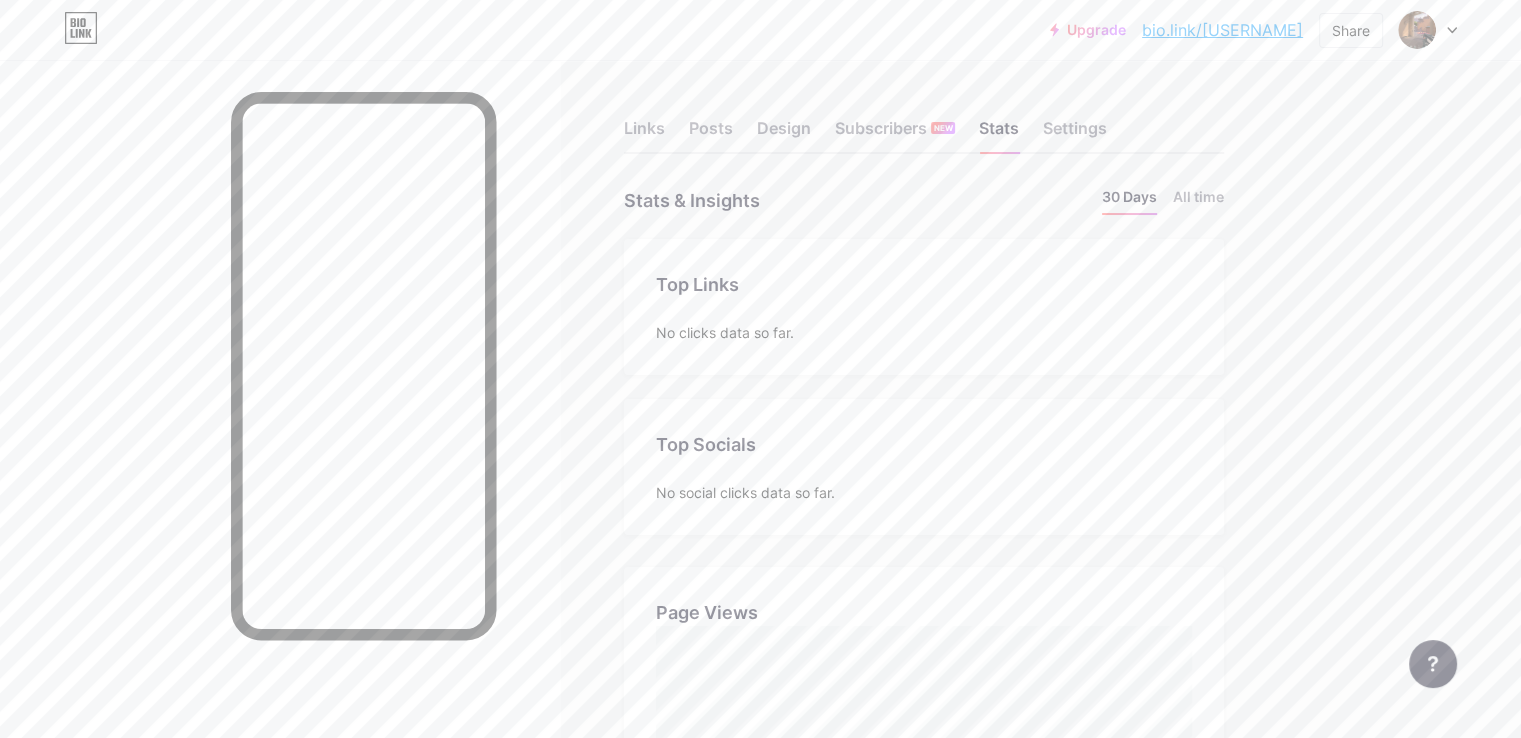 click on "Upgrade   bio.link/[USERNAME]...   bio.link/[USERNAME]       + Add a new page        Account settings   Logout" at bounding box center [760, 30] 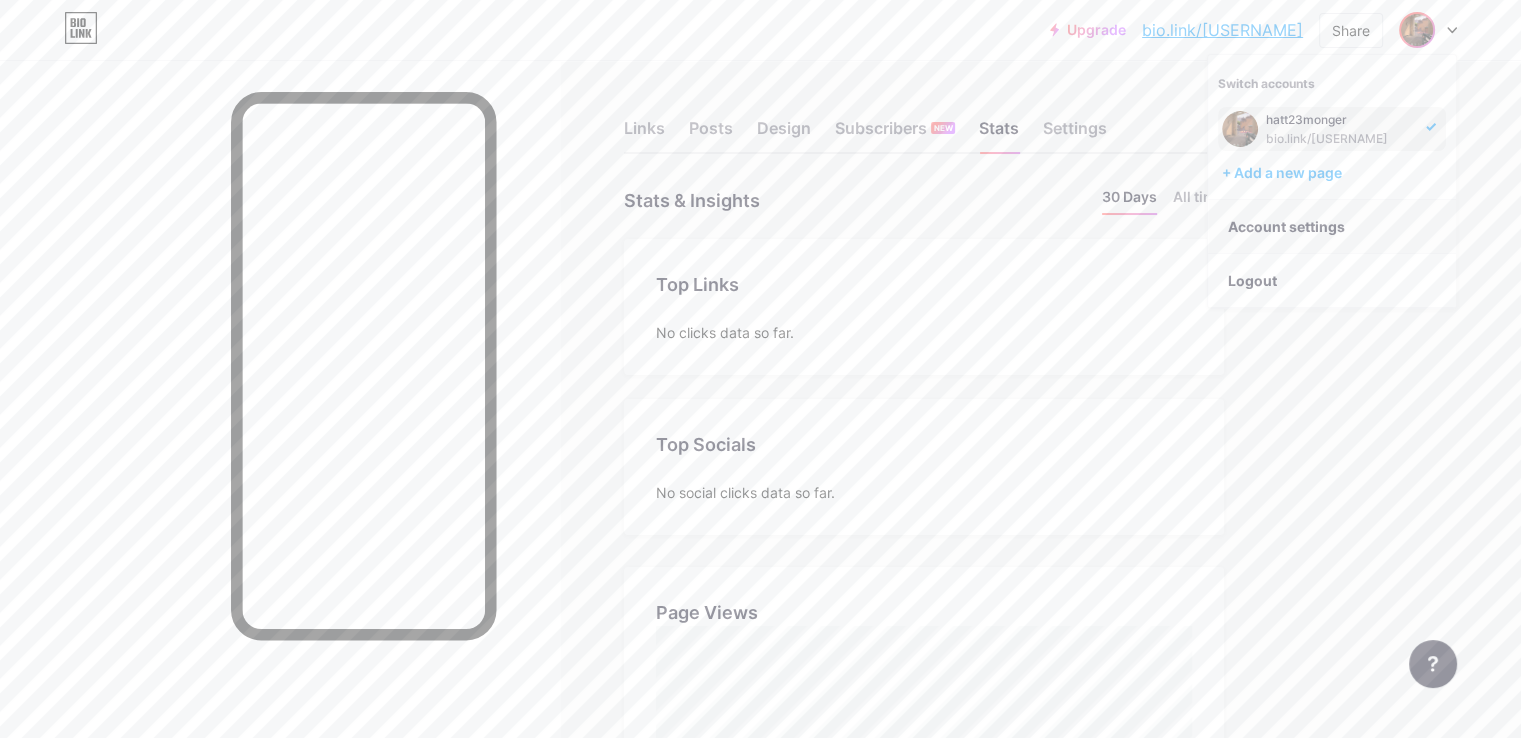 click on "Account settings" at bounding box center (1332, 227) 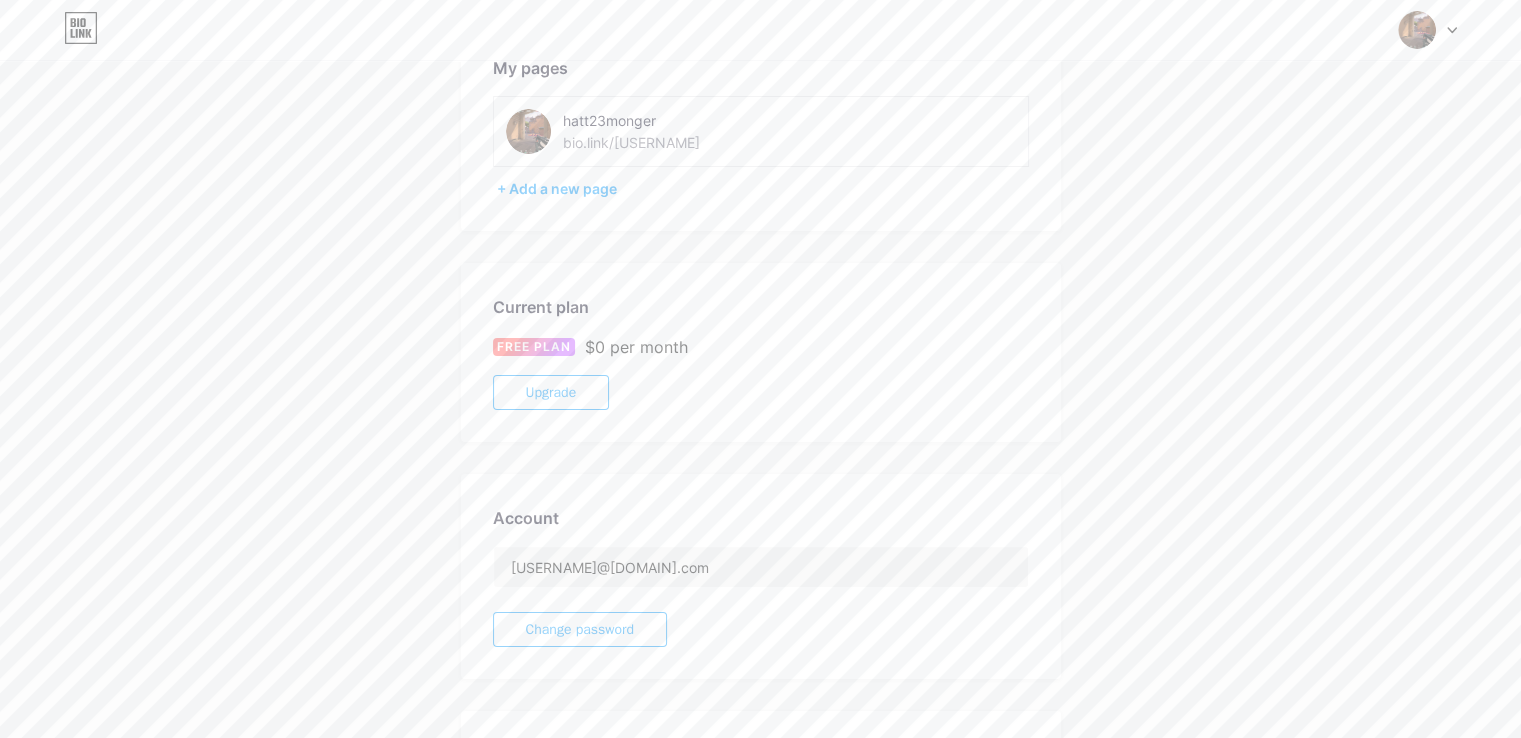scroll, scrollTop: 376, scrollLeft: 0, axis: vertical 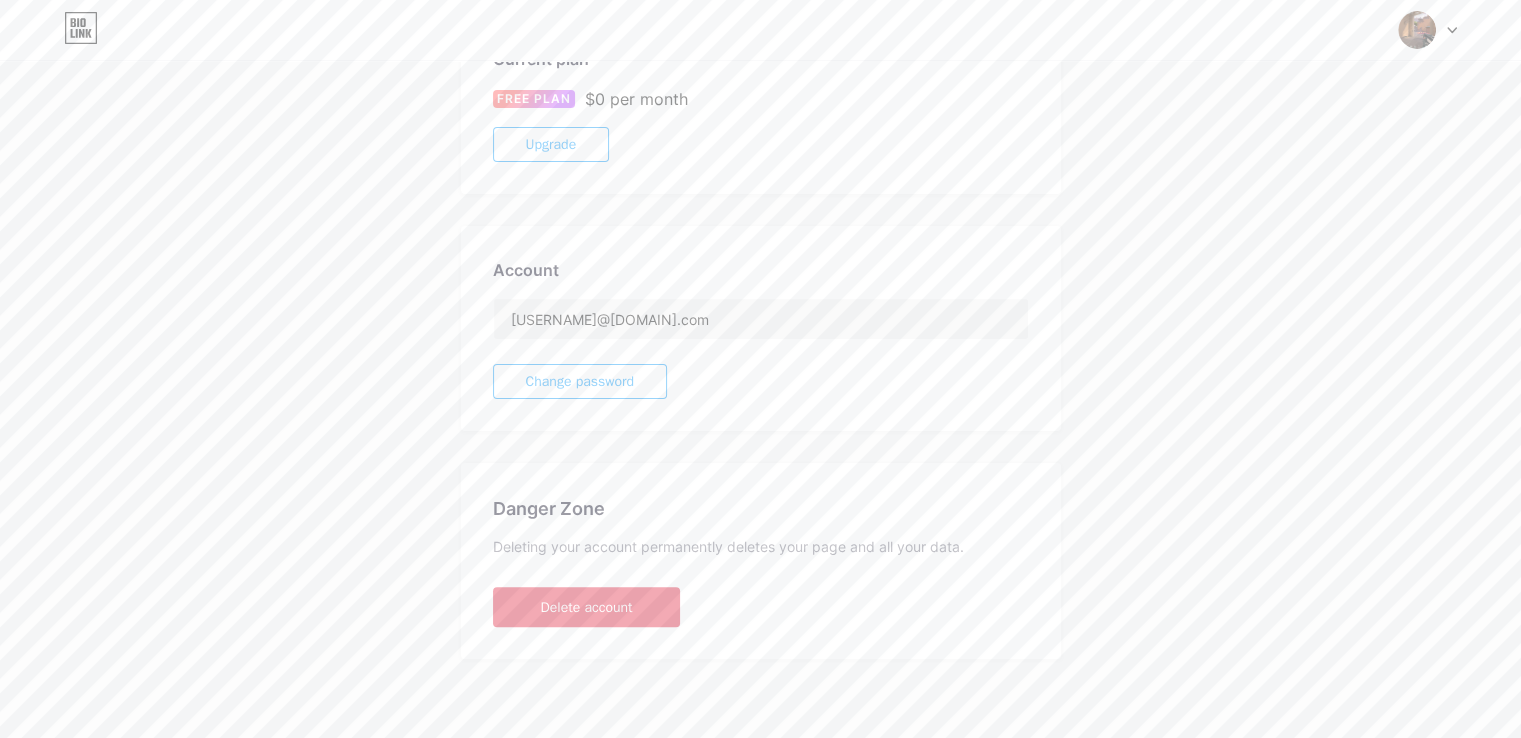 click on "Delete account" at bounding box center (587, 607) 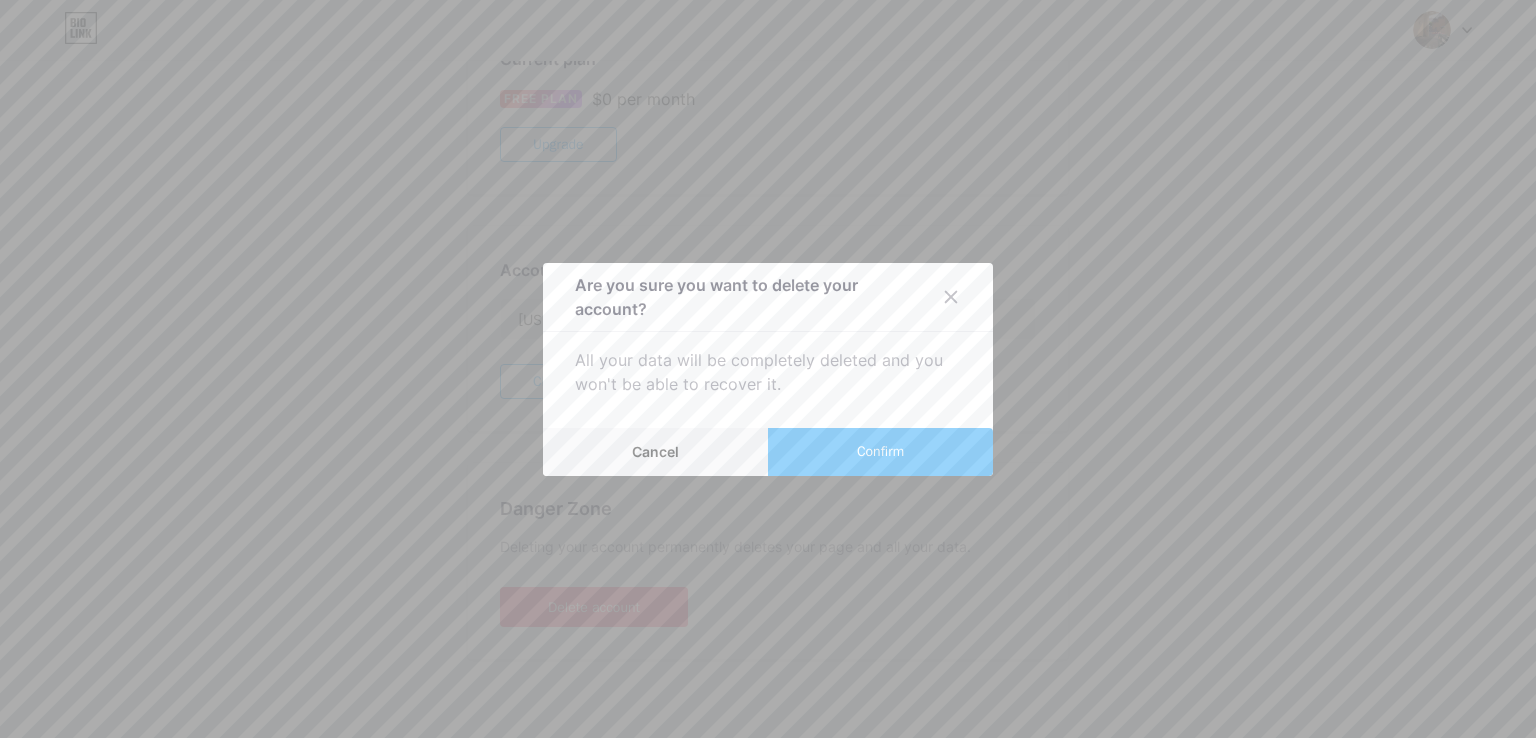 click on "Confirm" at bounding box center (880, 451) 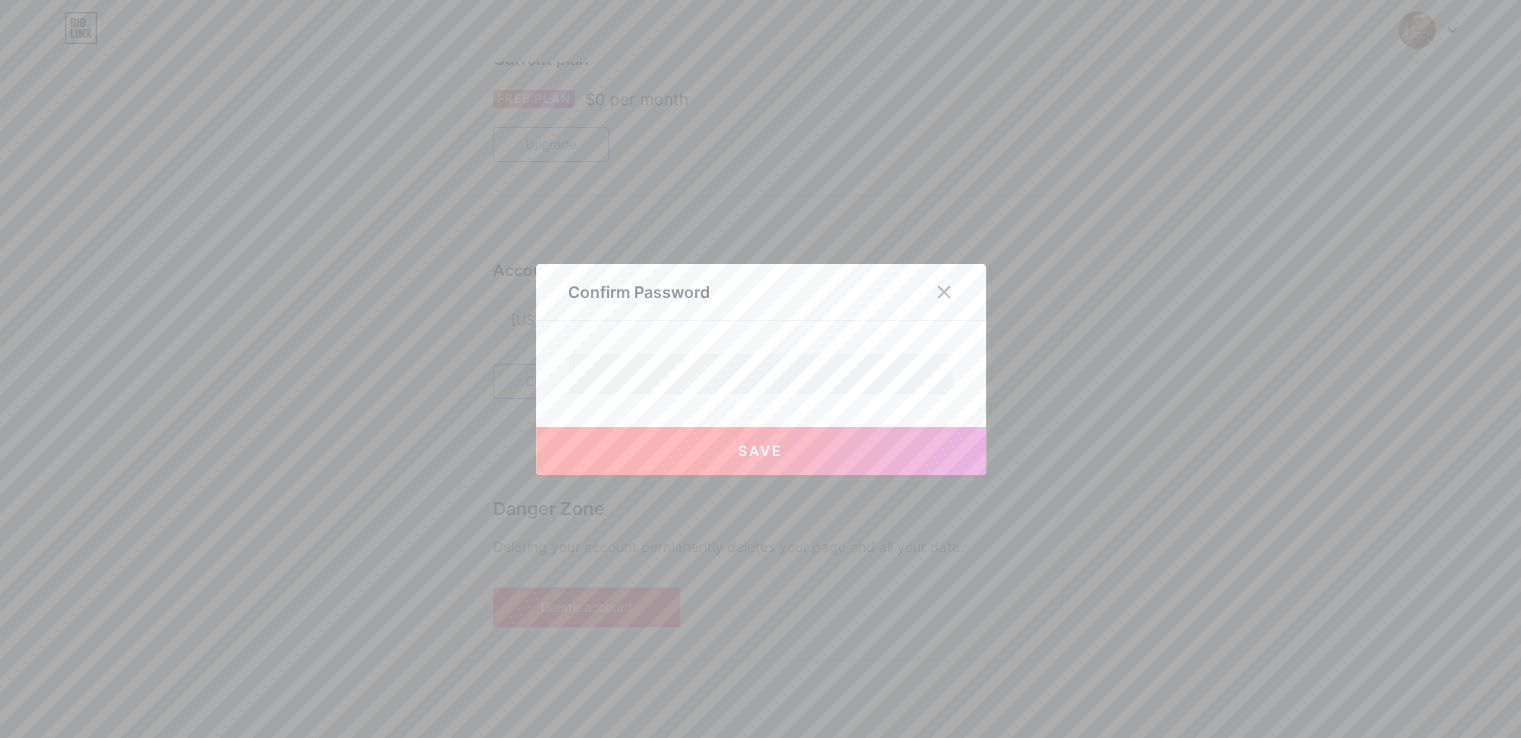 click on "Save" at bounding box center (761, 451) 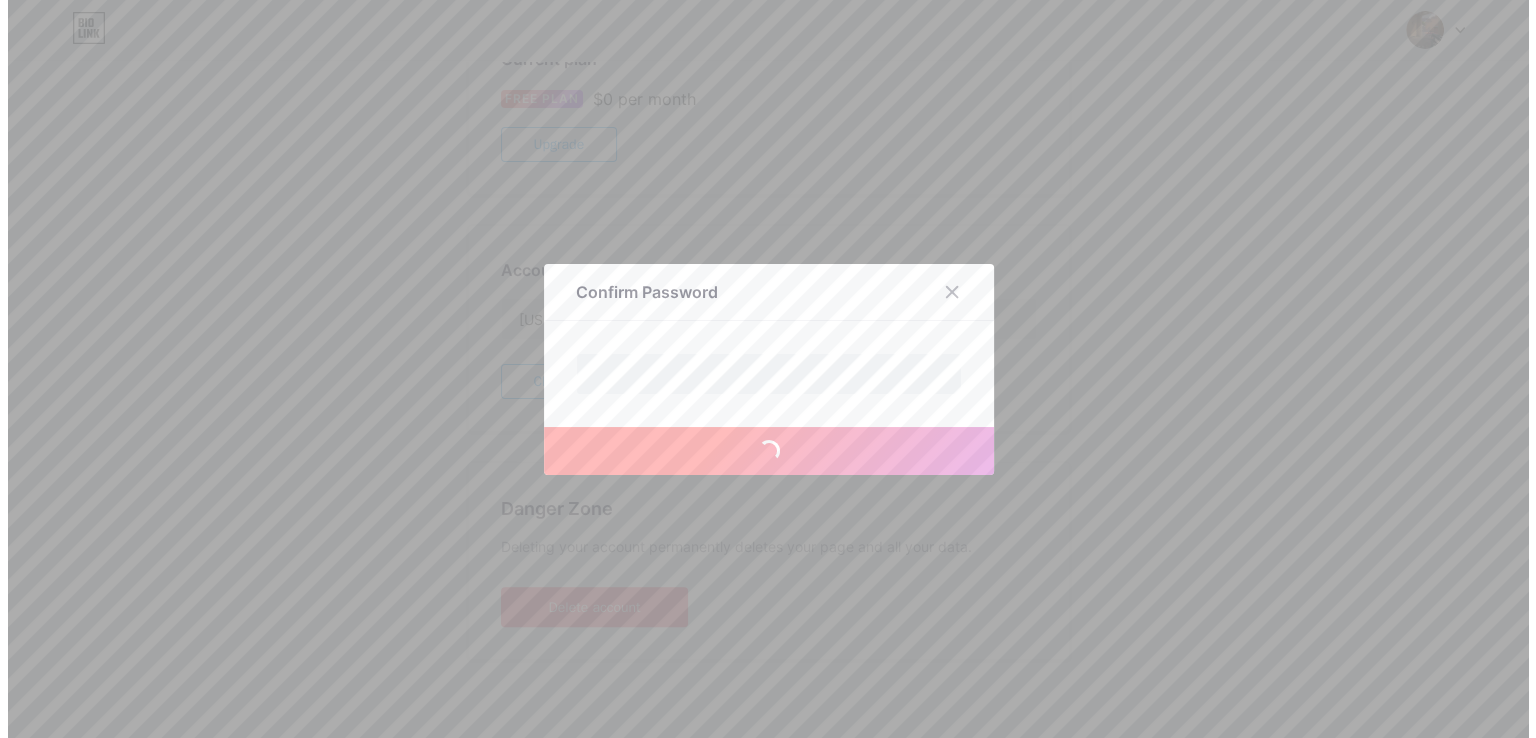 scroll, scrollTop: 0, scrollLeft: 0, axis: both 